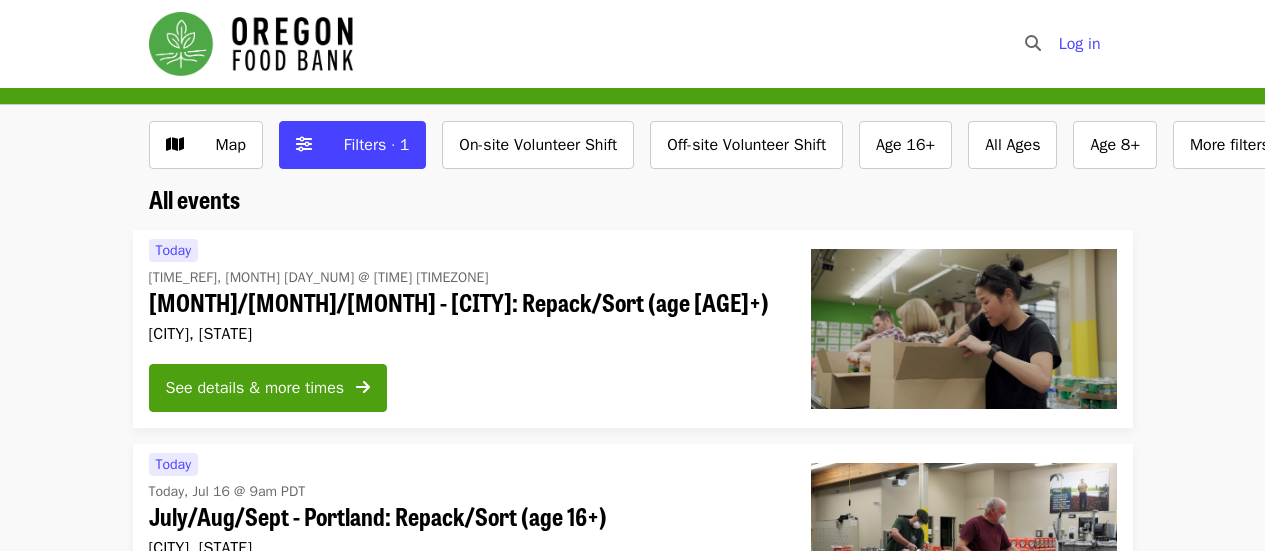 scroll, scrollTop: 0, scrollLeft: 0, axis: both 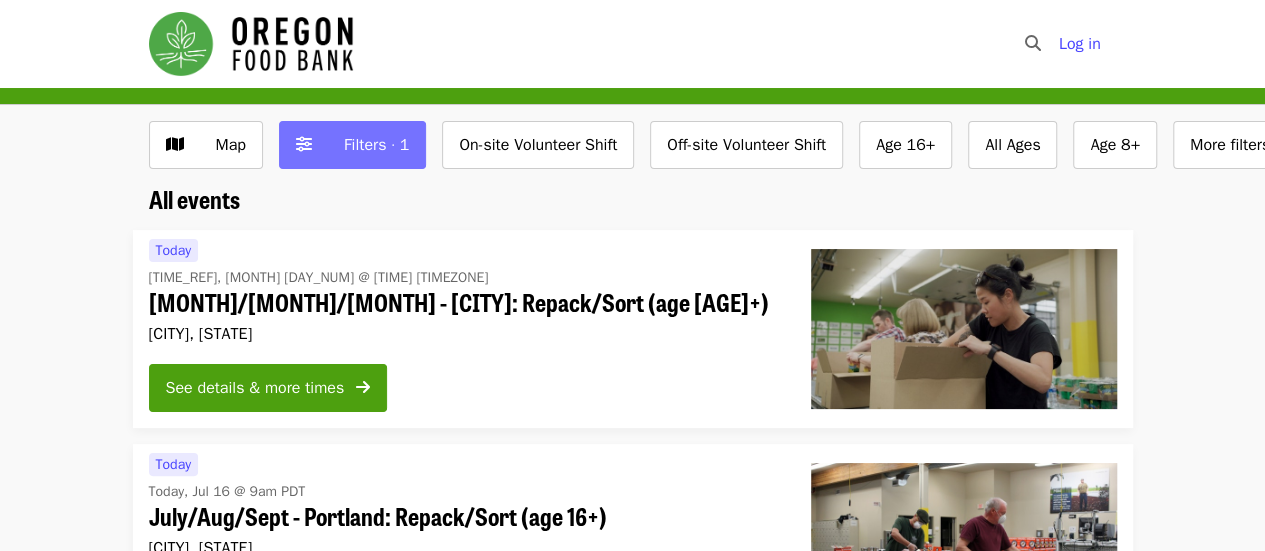 click on "Filters · 1" at bounding box center (377, 145) 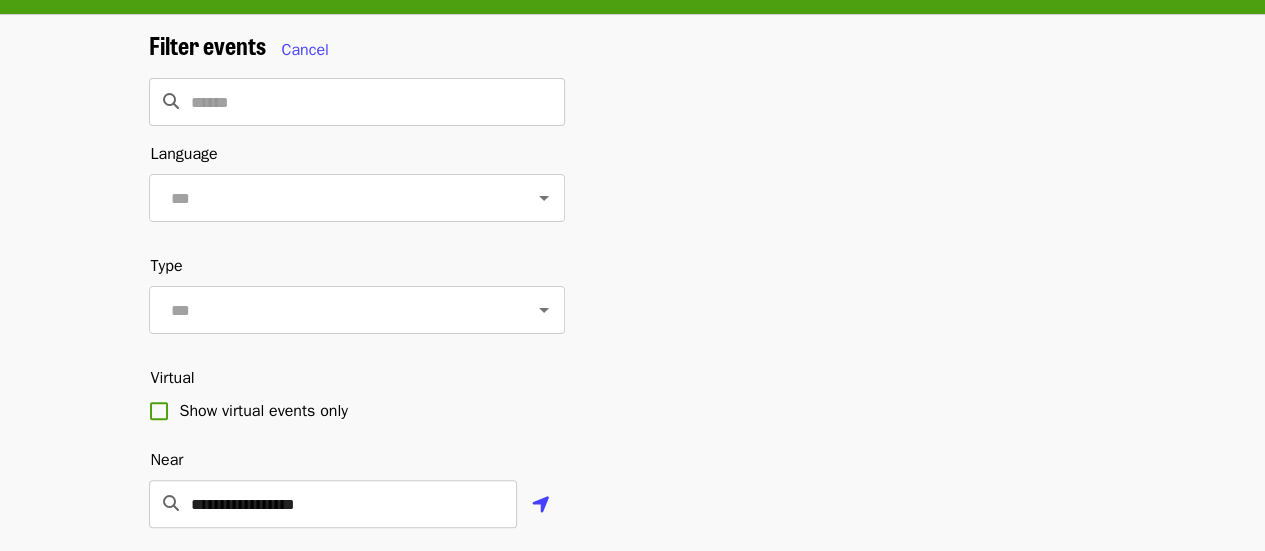 scroll, scrollTop: 200, scrollLeft: 0, axis: vertical 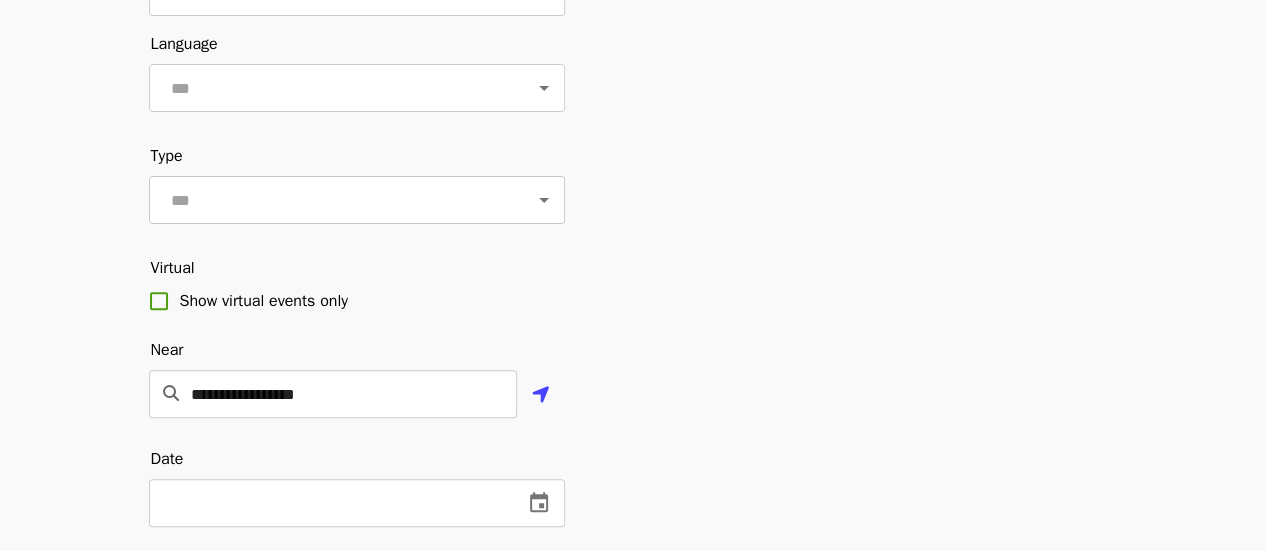 click on "​" at bounding box center [357, 200] 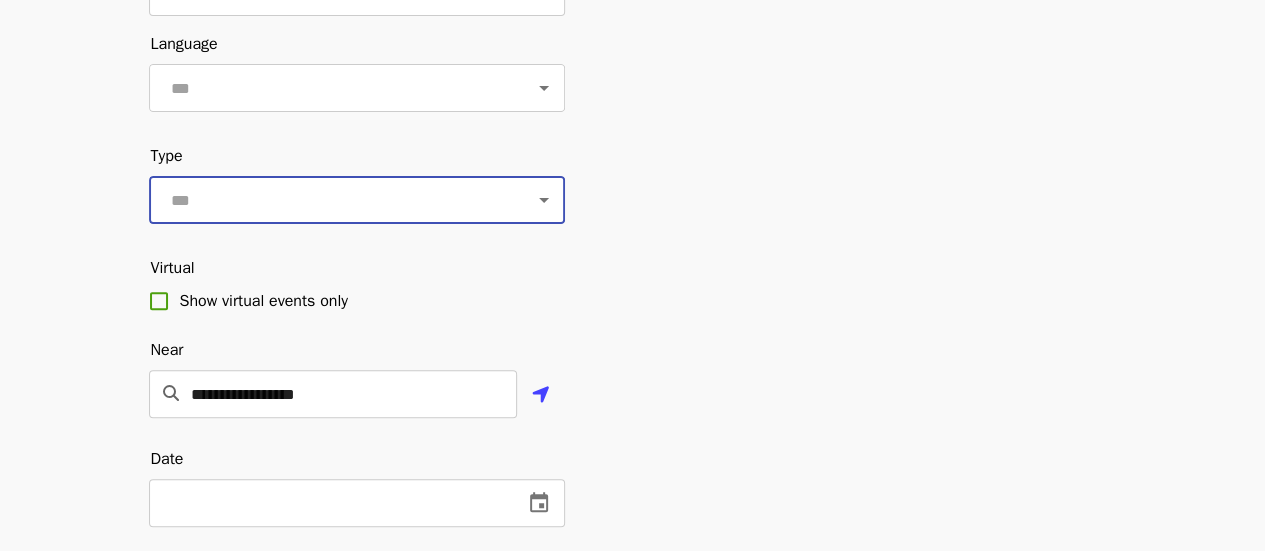 click 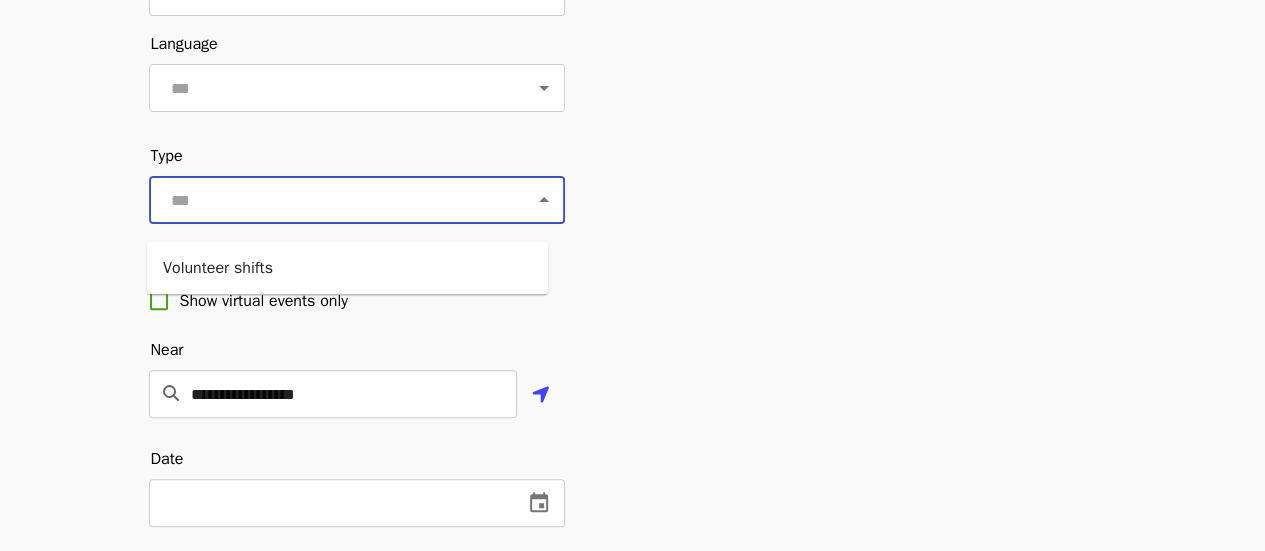 click 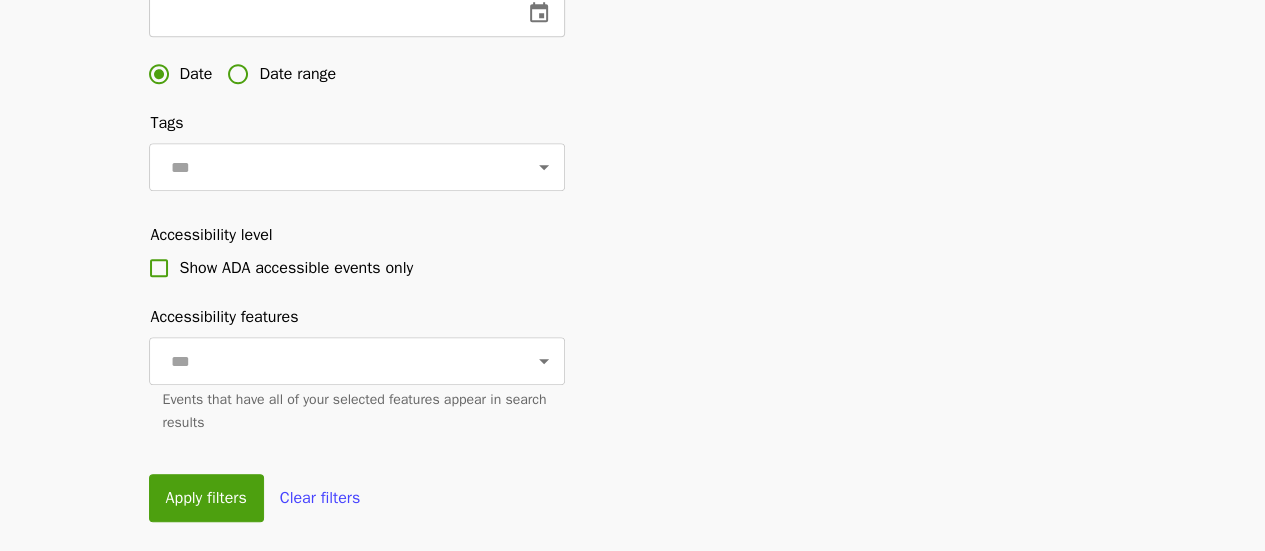 scroll, scrollTop: 700, scrollLeft: 0, axis: vertical 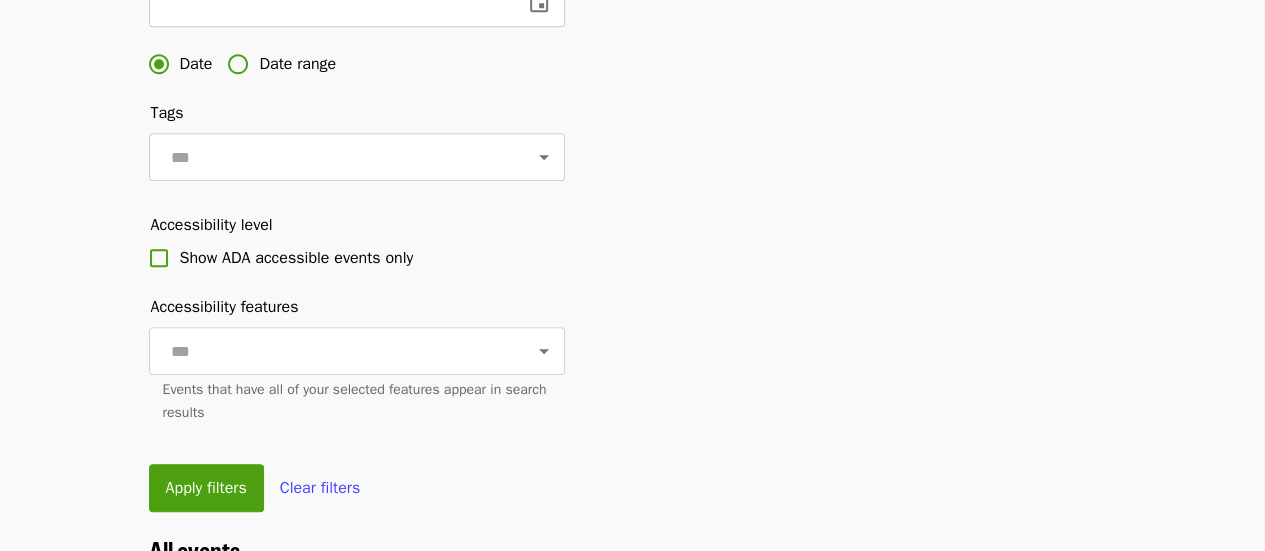 click 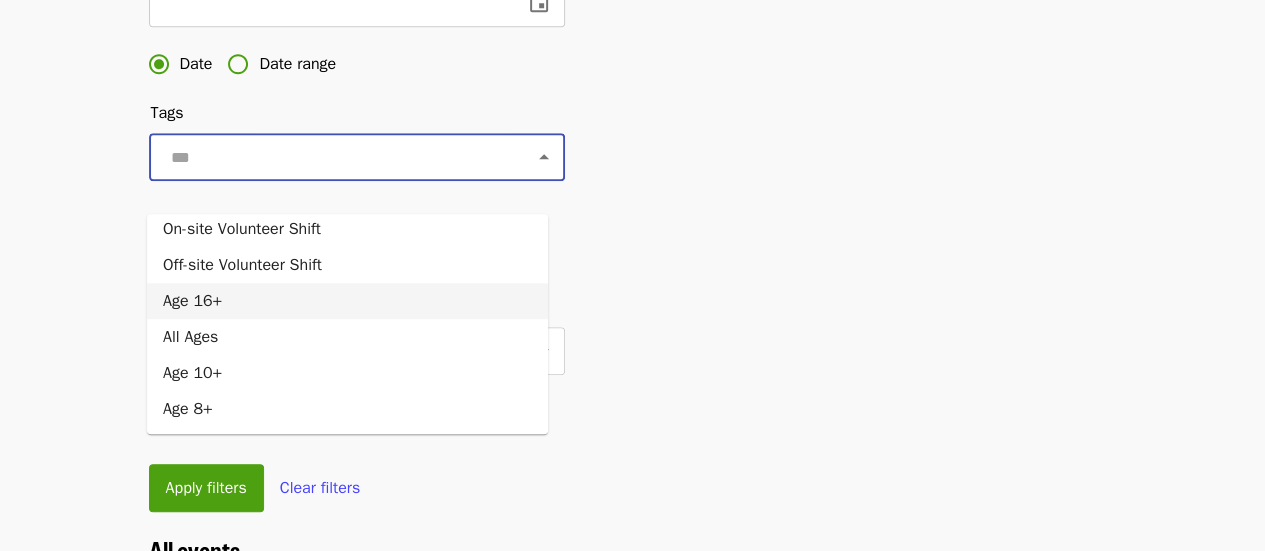 scroll, scrollTop: 0, scrollLeft: 0, axis: both 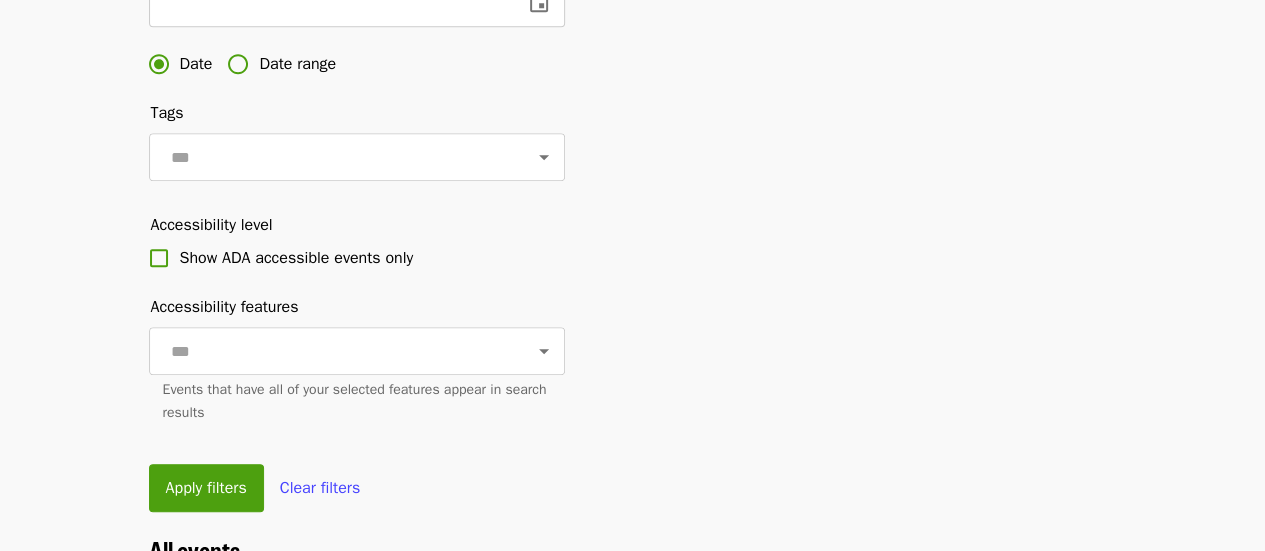 click on "**********" at bounding box center (633, -22) 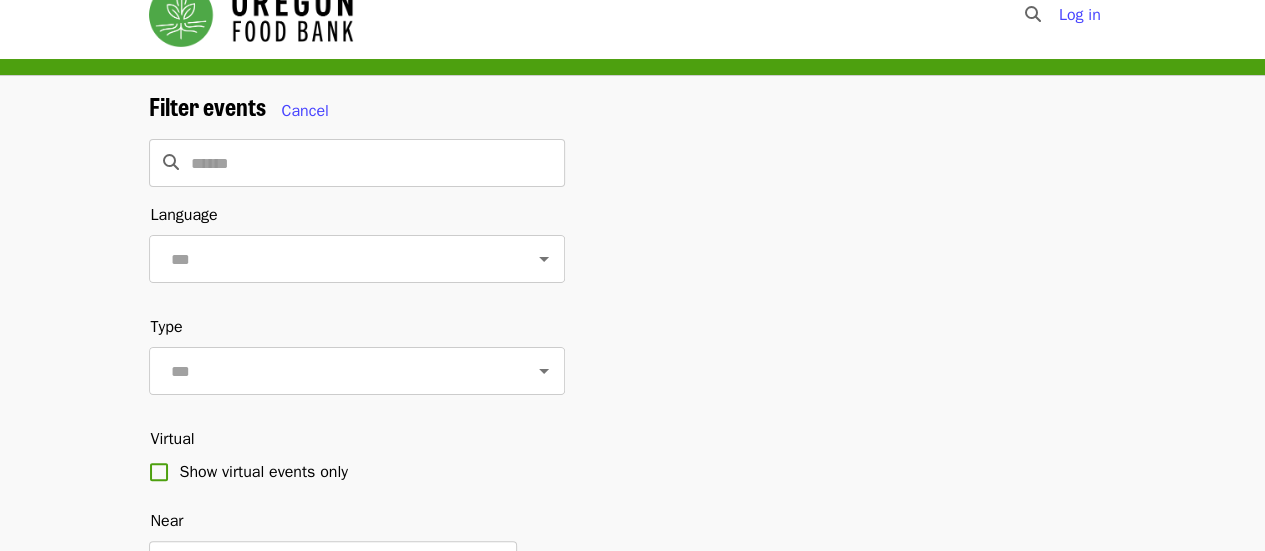 scroll, scrollTop: 0, scrollLeft: 0, axis: both 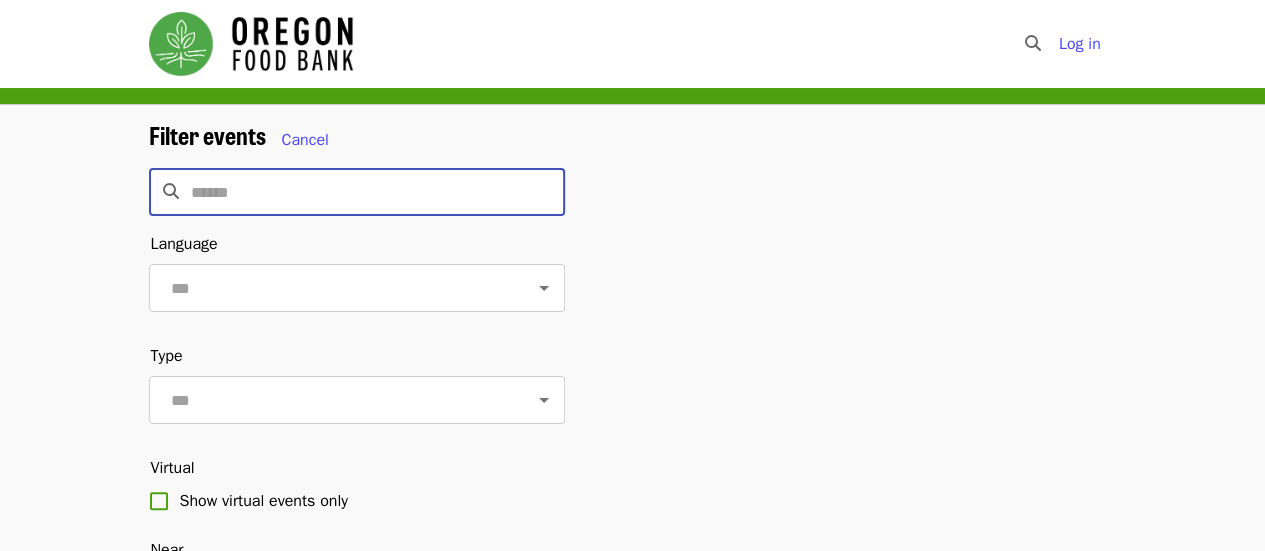 click at bounding box center [378, 192] 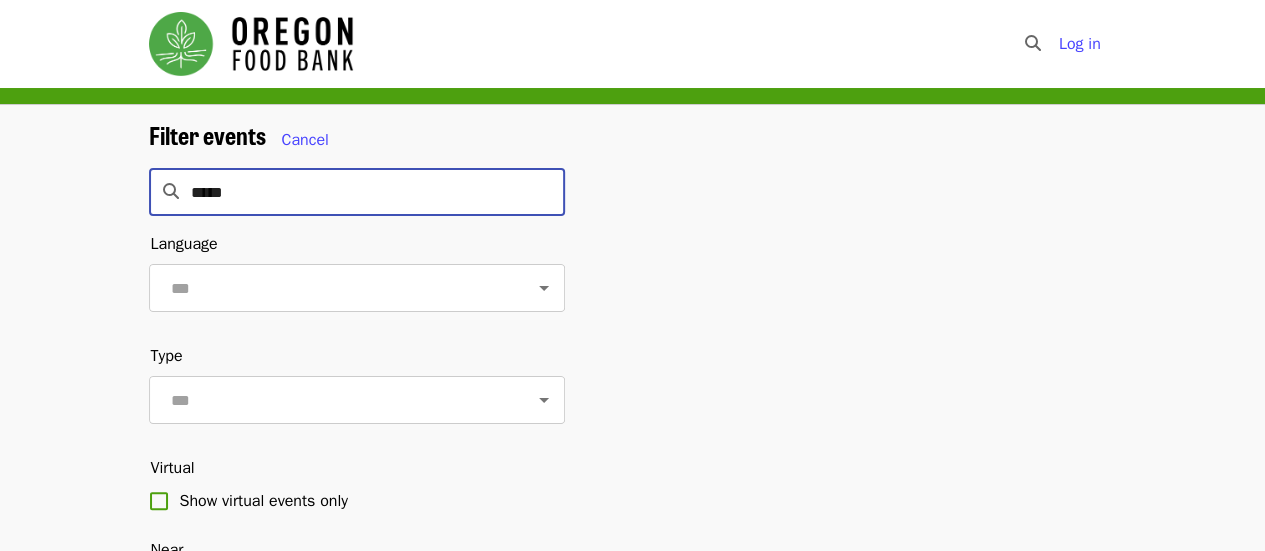 type on "******" 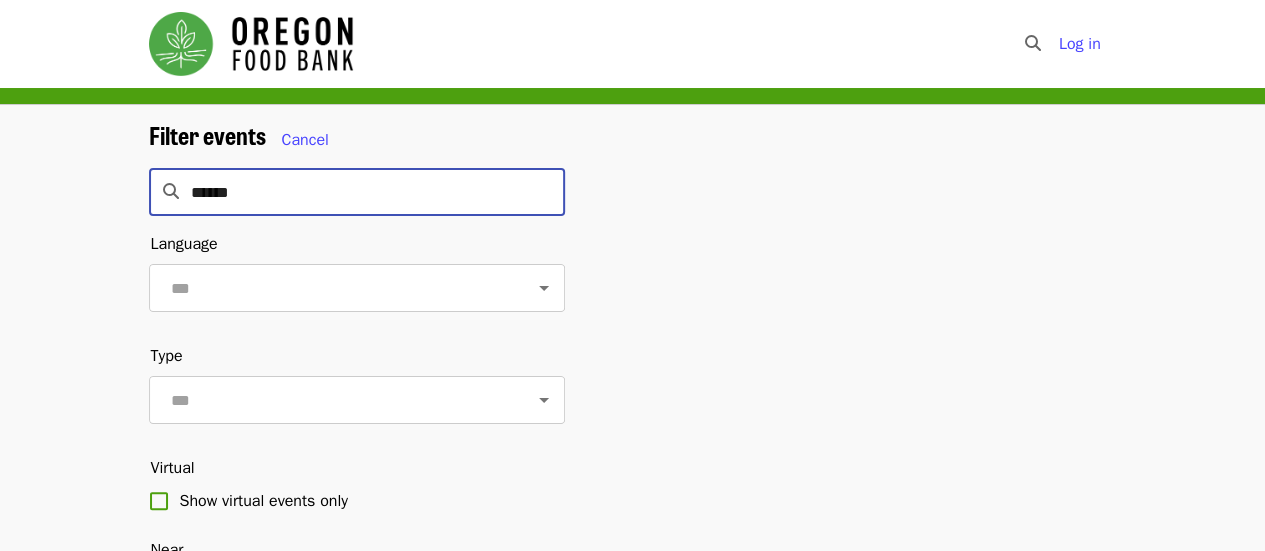 click on "Apply filters" at bounding box center (206, 1188) 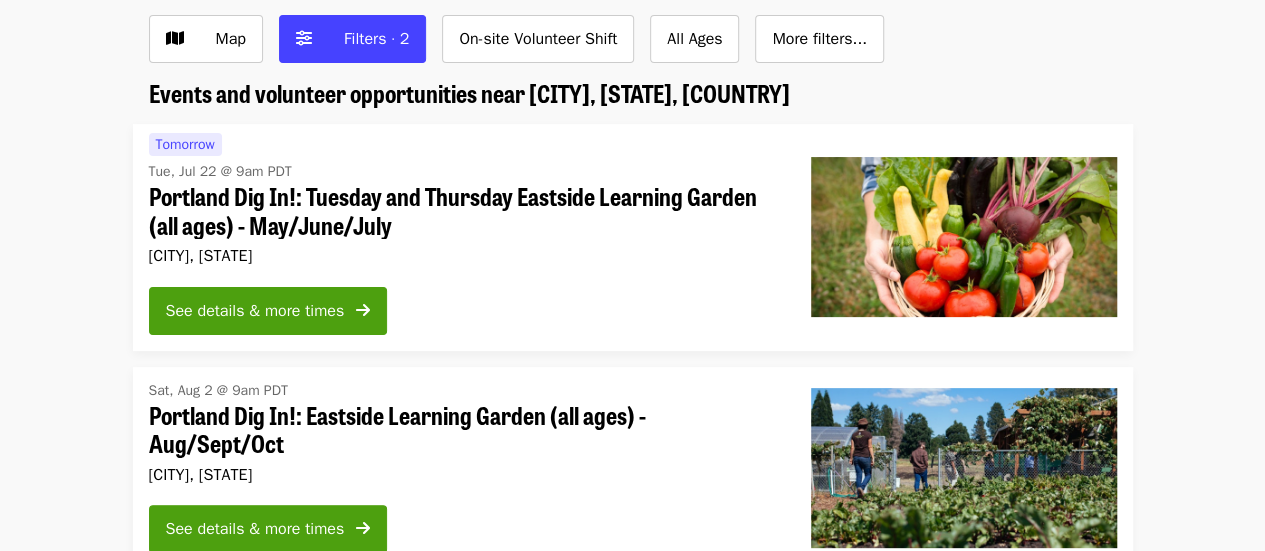 scroll, scrollTop: 100, scrollLeft: 0, axis: vertical 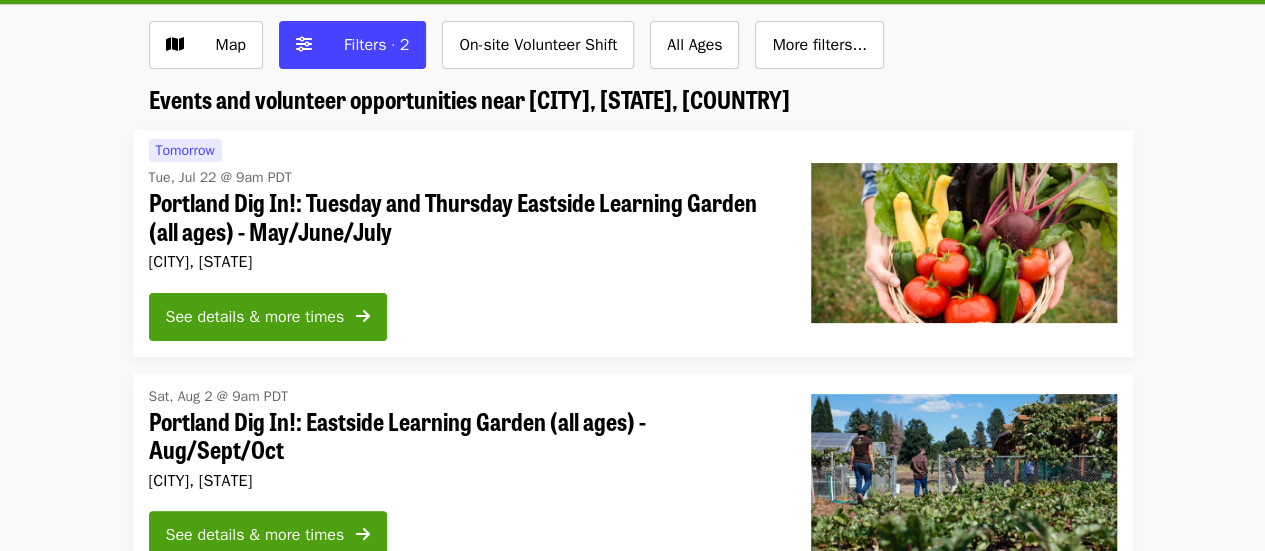 click on "Portland Dig In!: Tuesday and Thursday Eastside Learning Garden (all ages) - May/June/July" at bounding box center [464, 217] 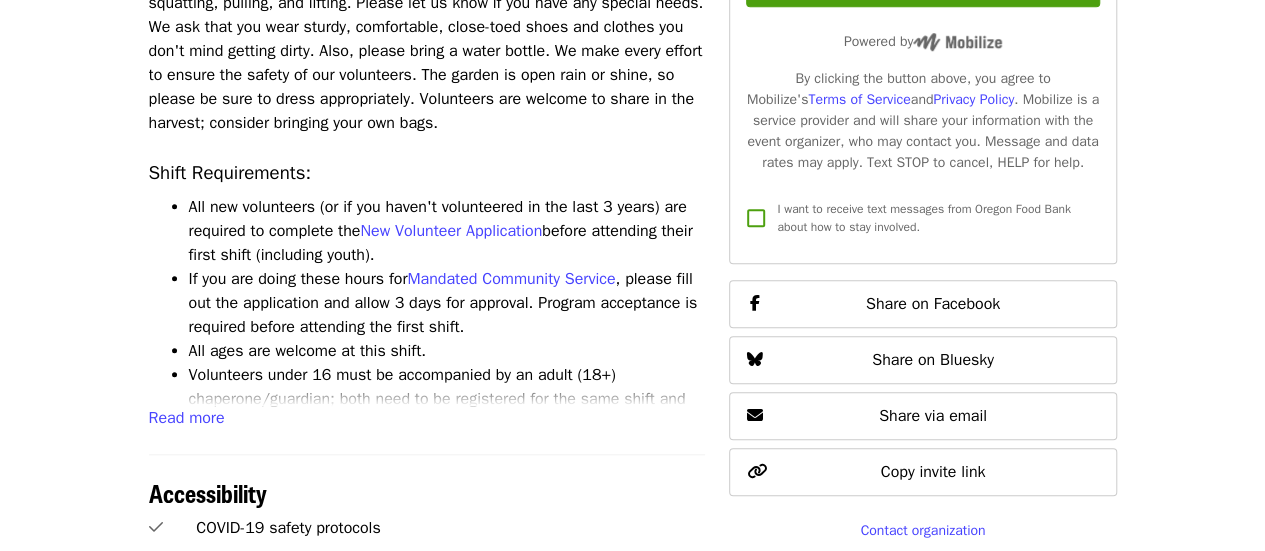 scroll, scrollTop: 900, scrollLeft: 0, axis: vertical 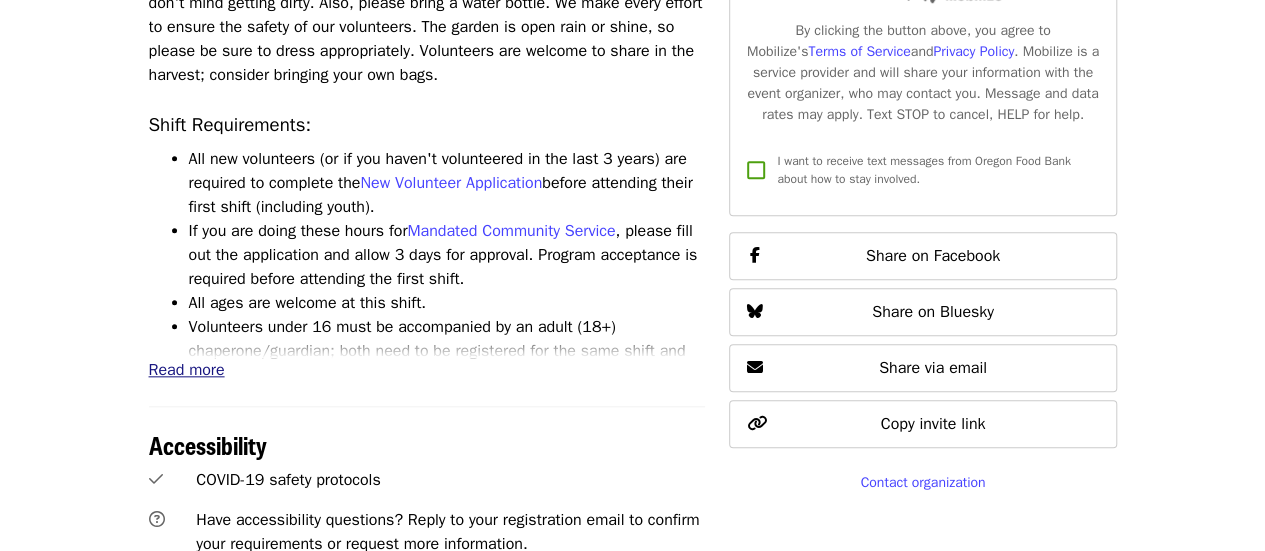 click on "Read more" at bounding box center [187, 370] 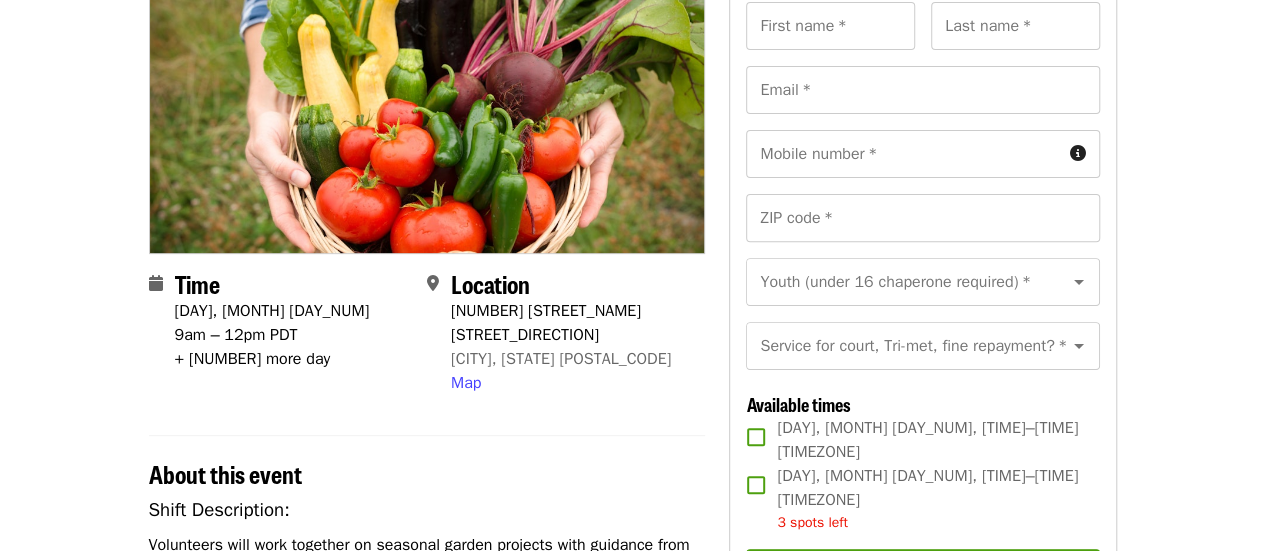 scroll, scrollTop: 300, scrollLeft: 0, axis: vertical 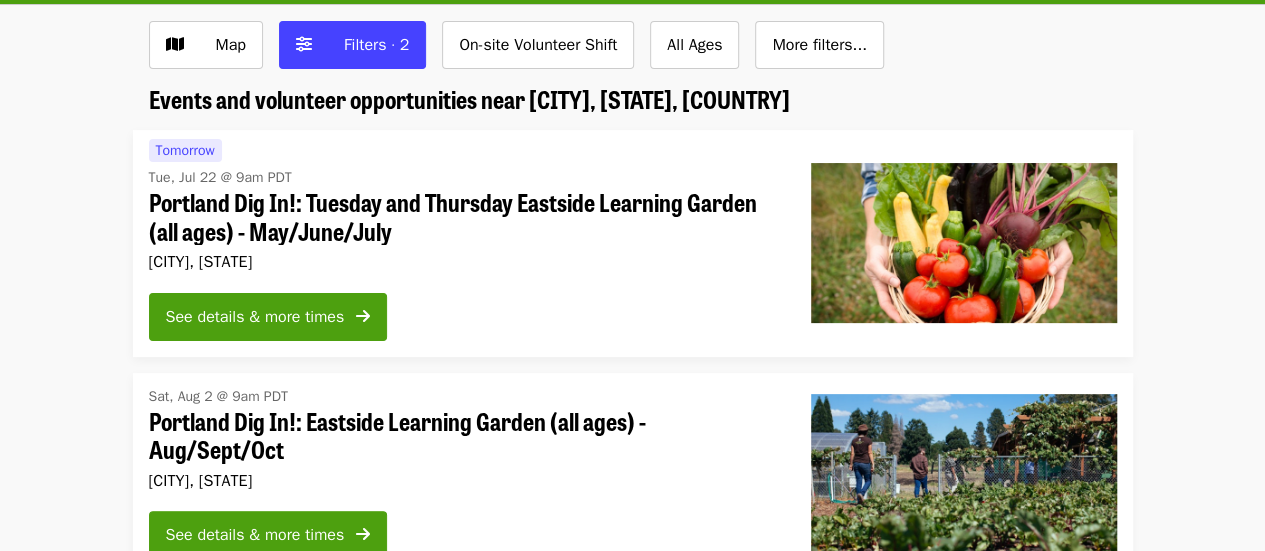 click on "Portland Dig In!: Eastside Learning Garden (all ages) - Aug/Sept/Oct" at bounding box center (464, 436) 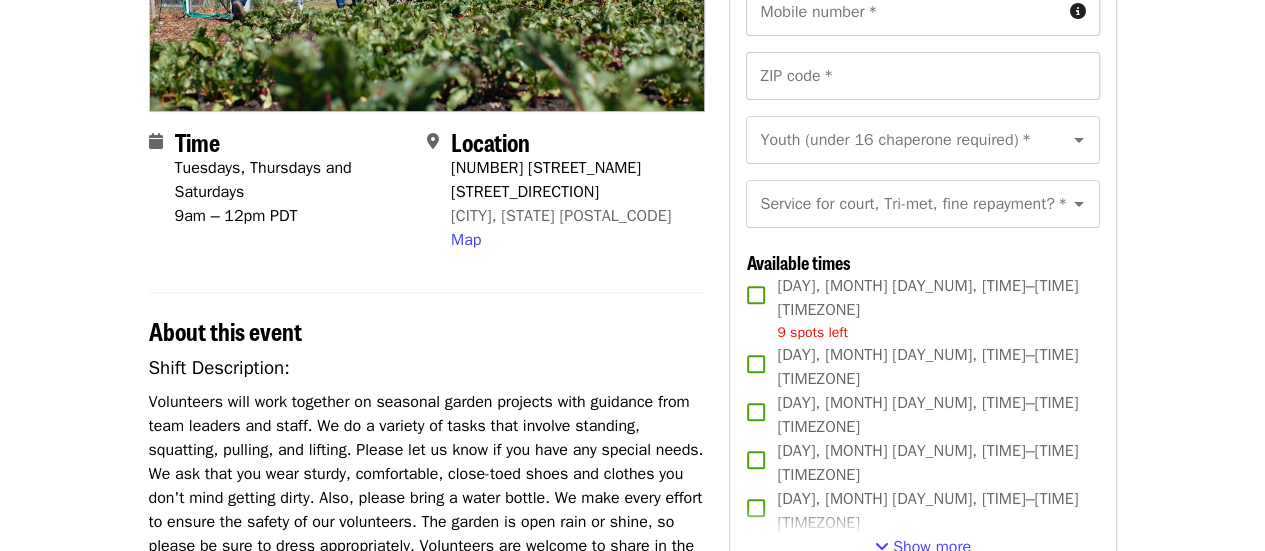 scroll, scrollTop: 400, scrollLeft: 0, axis: vertical 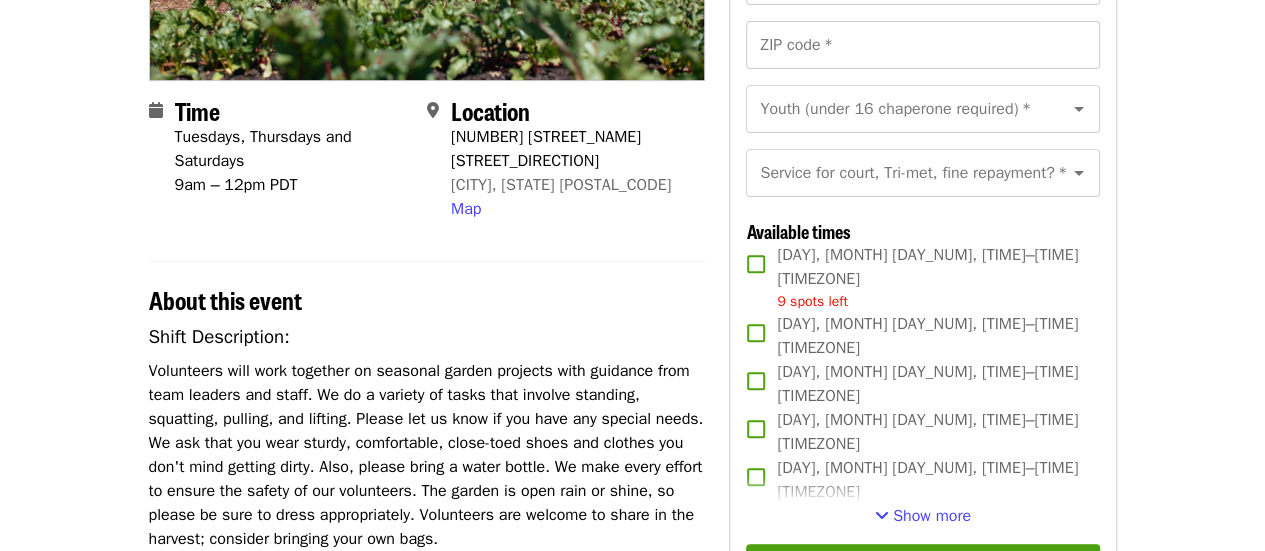 click on "Location [NUMBER] [STREET_NAME] [STREET_DIRECTION] [CITY], [STATE] [POSTAL_CODE] Map" at bounding box center (558, 159) 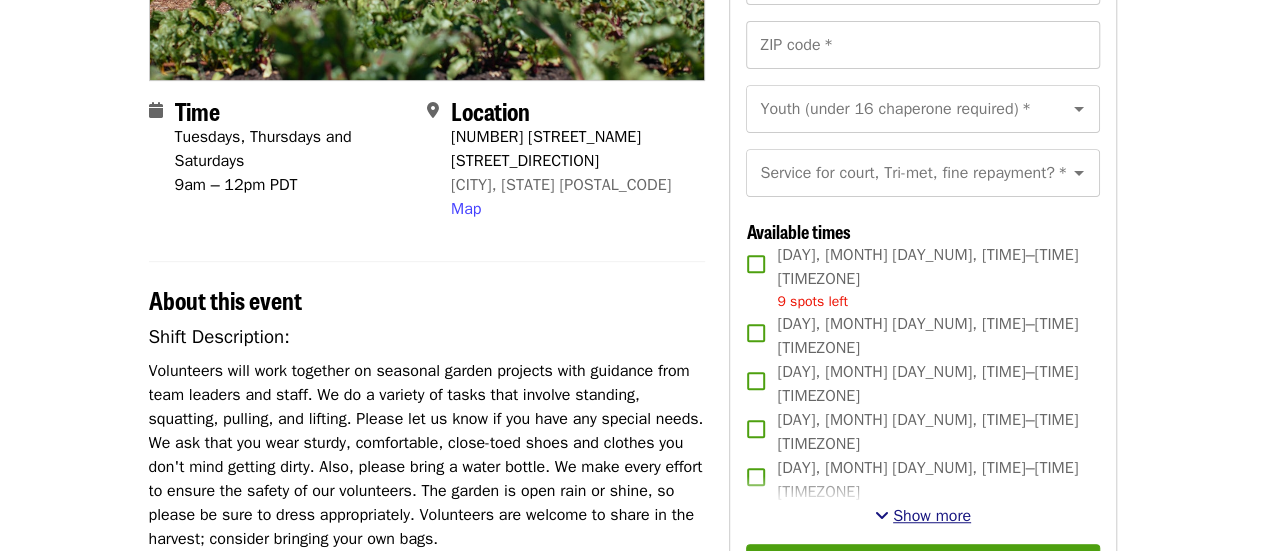 click on "Show more" at bounding box center [932, 516] 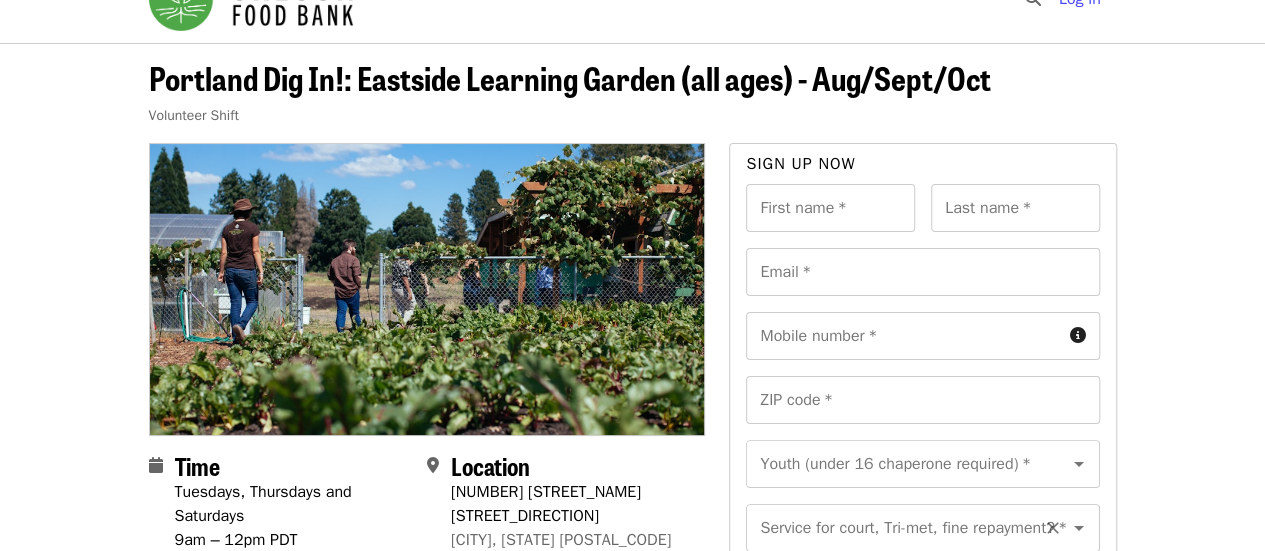 scroll, scrollTop: 0, scrollLeft: 0, axis: both 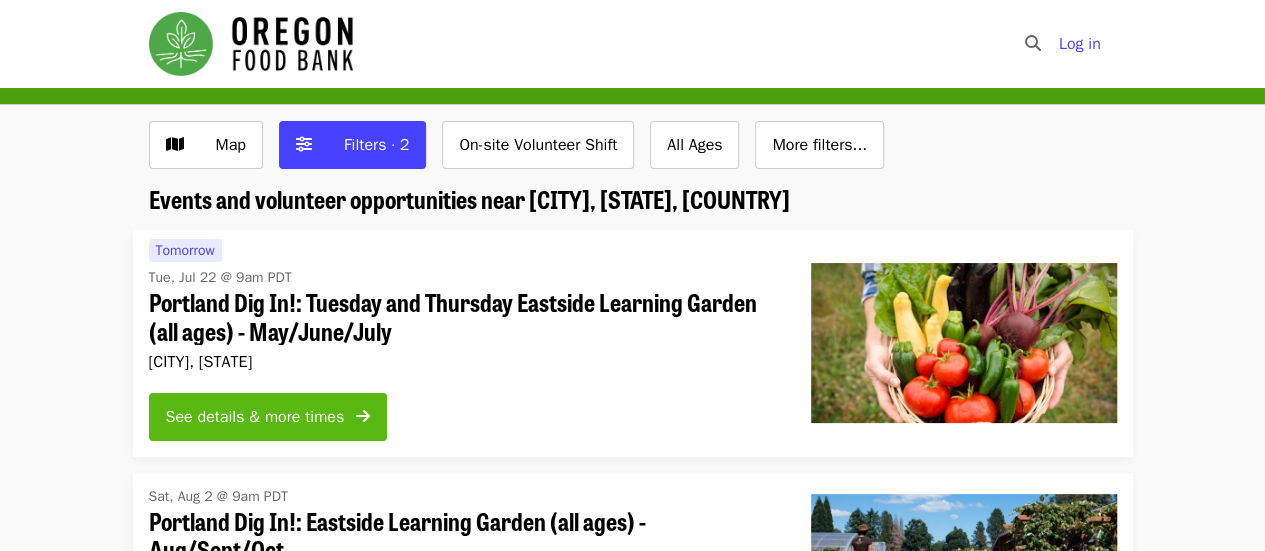 click at bounding box center (363, 417) 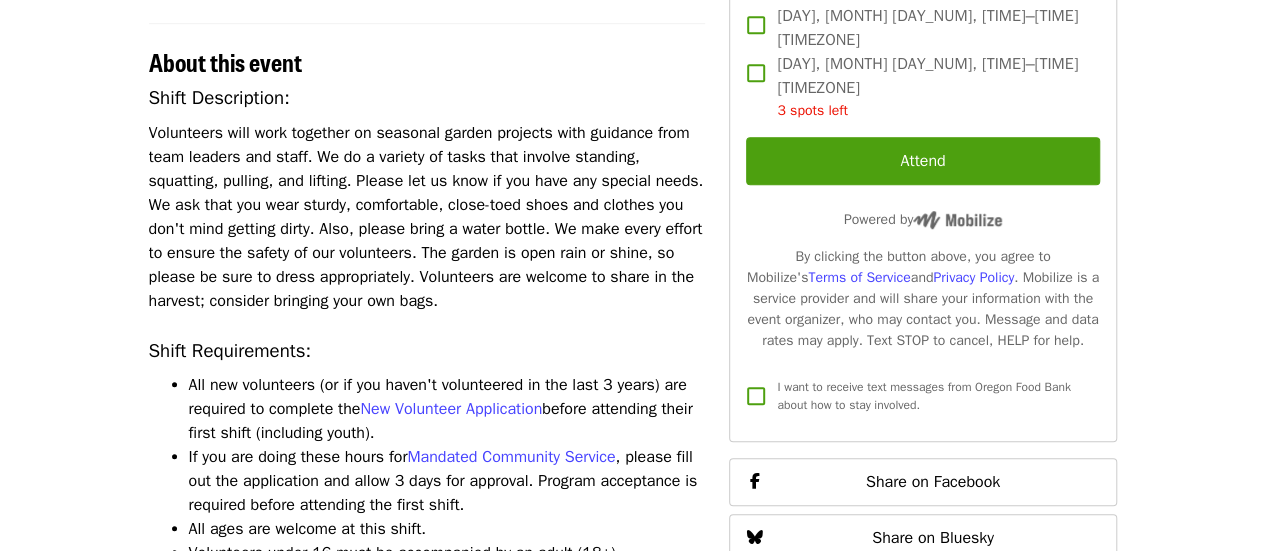 scroll, scrollTop: 700, scrollLeft: 0, axis: vertical 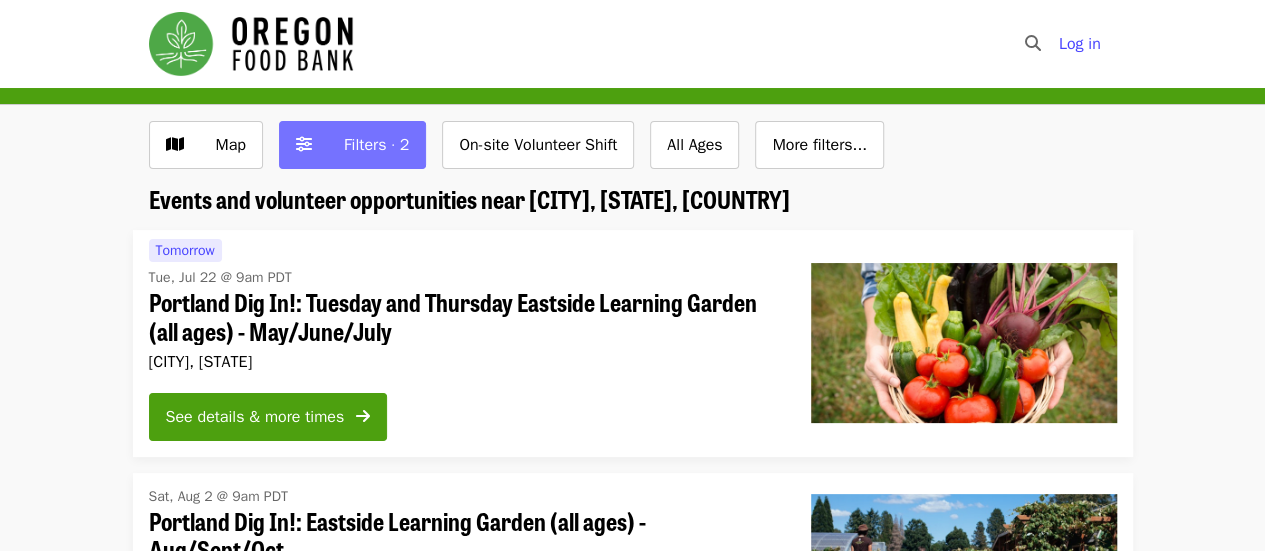 click on "Filters · 2" at bounding box center [353, 145] 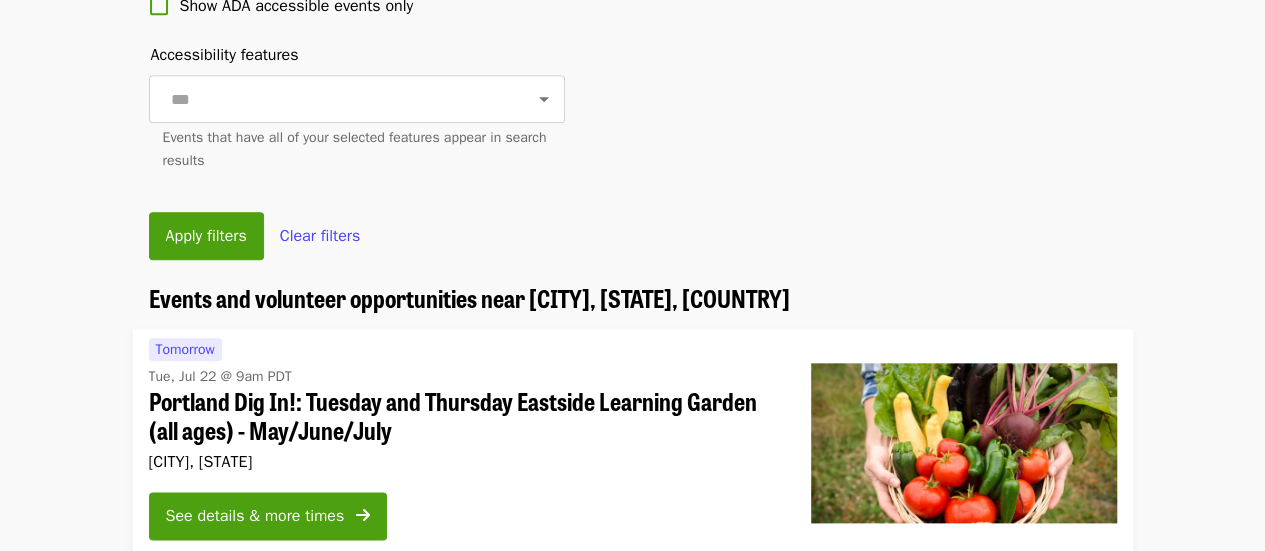 scroll, scrollTop: 1300, scrollLeft: 0, axis: vertical 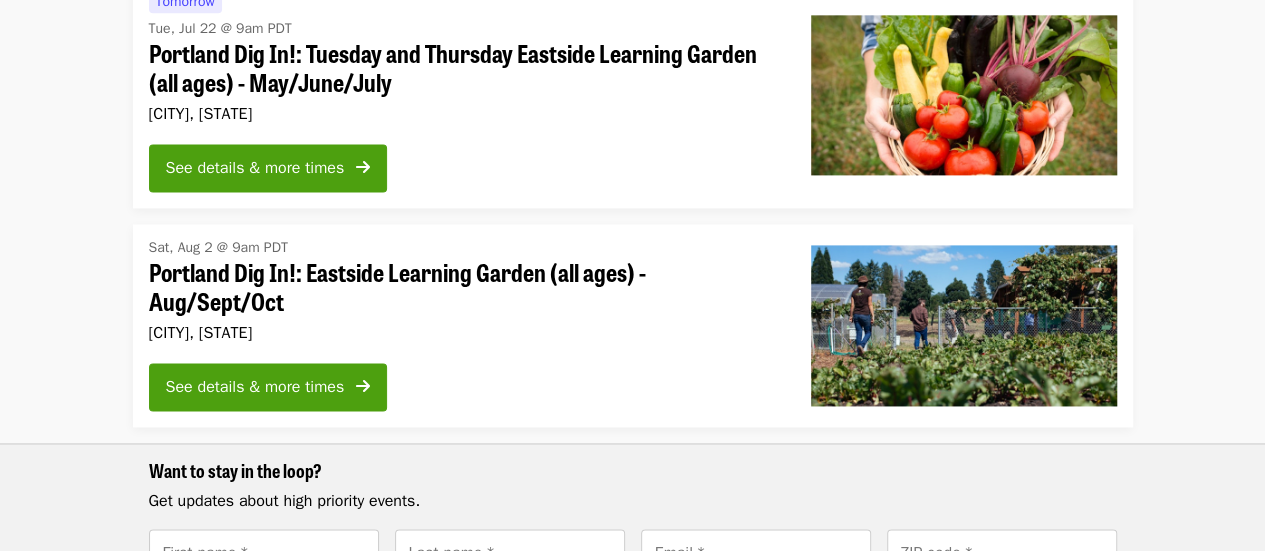 click on "Portland Dig In!: Tuesday and Thursday Eastside Learning Garden (all ages) - May/June/July" at bounding box center (464, 68) 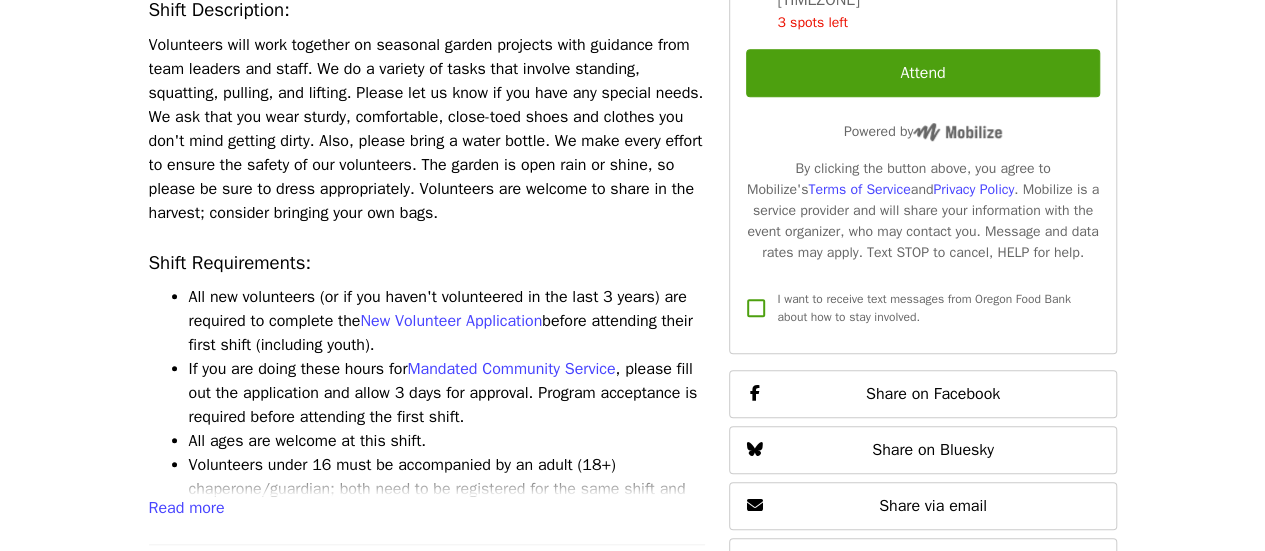 scroll, scrollTop: 800, scrollLeft: 0, axis: vertical 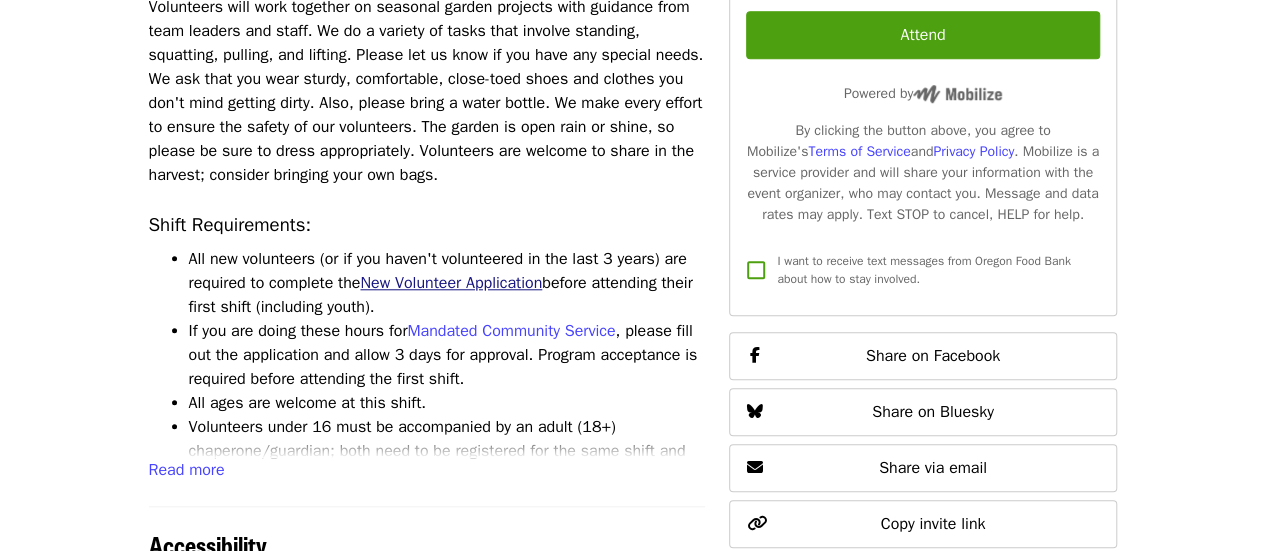 click on "New Volunteer Application" at bounding box center [451, 283] 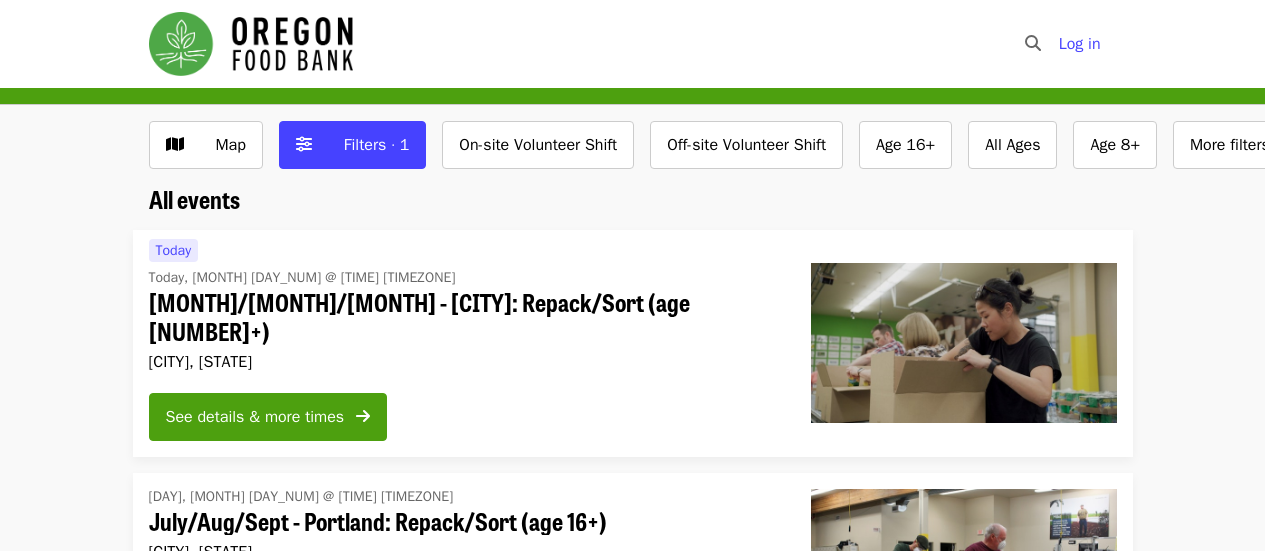 scroll, scrollTop: 0, scrollLeft: 0, axis: both 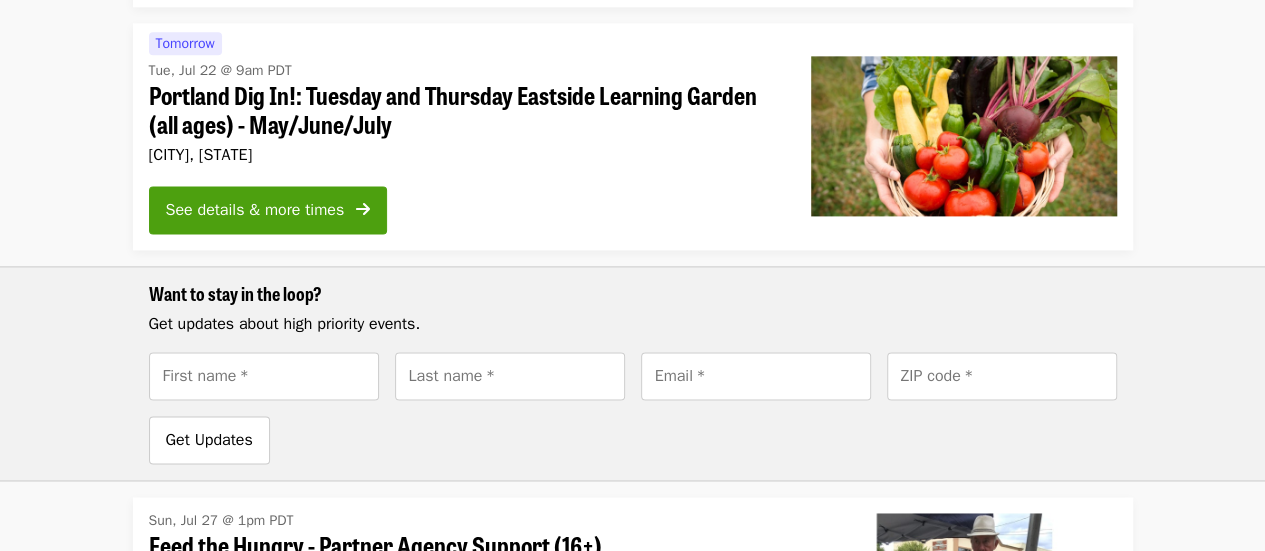 click on "Portland Dig In!: Tuesday and Thursday Eastside Learning Garden (all ages) - May/June/July" at bounding box center [464, 110] 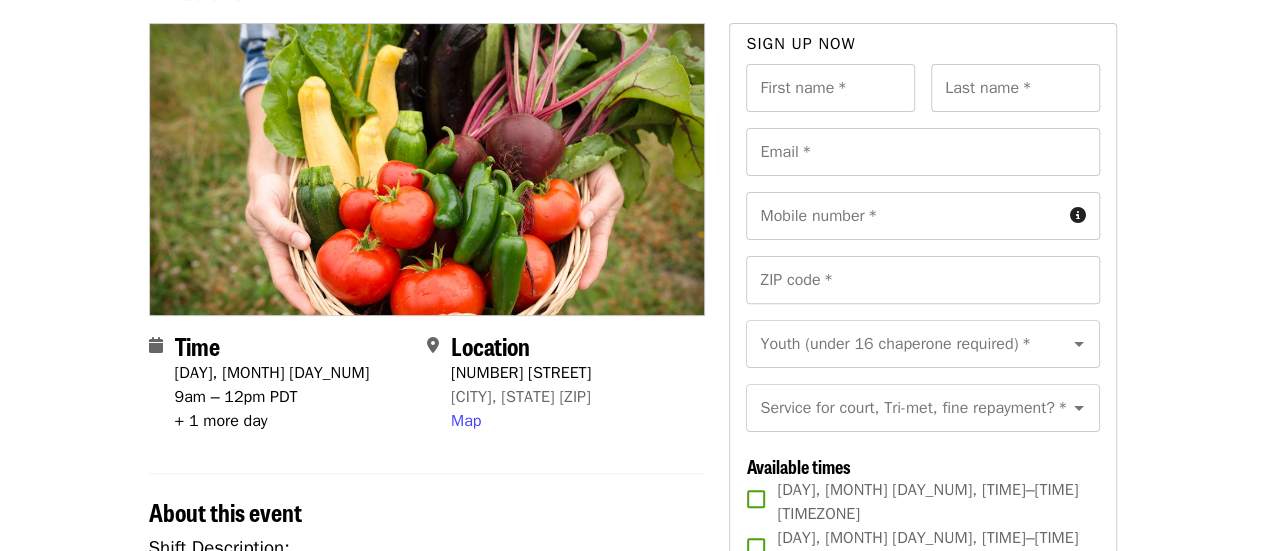 scroll, scrollTop: 500, scrollLeft: 0, axis: vertical 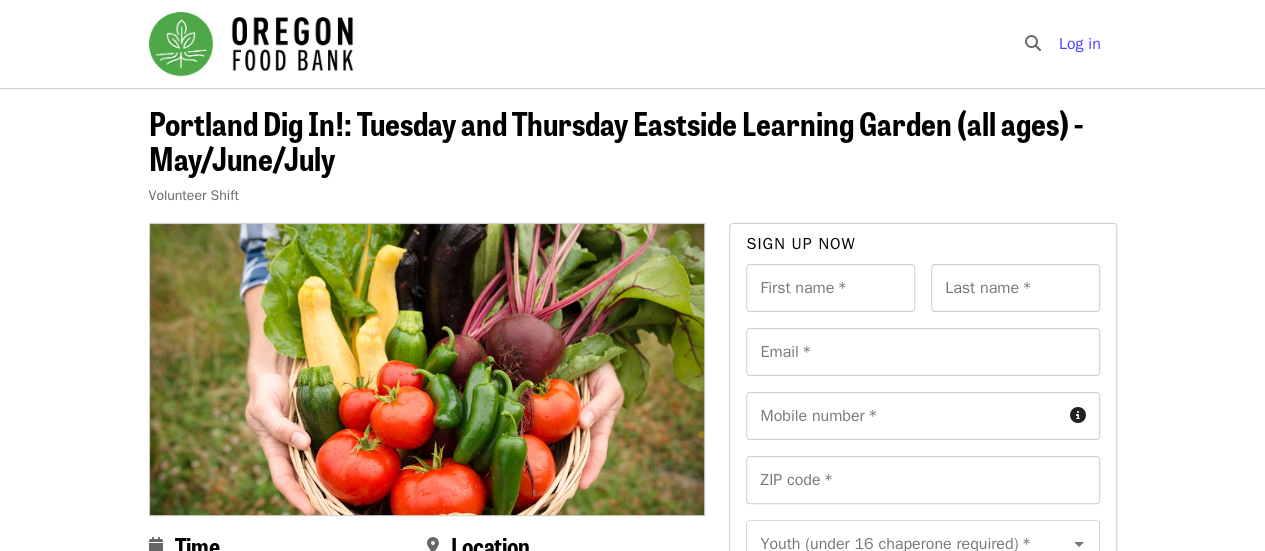 click on "First name   * First name  *" at bounding box center (830, 288) 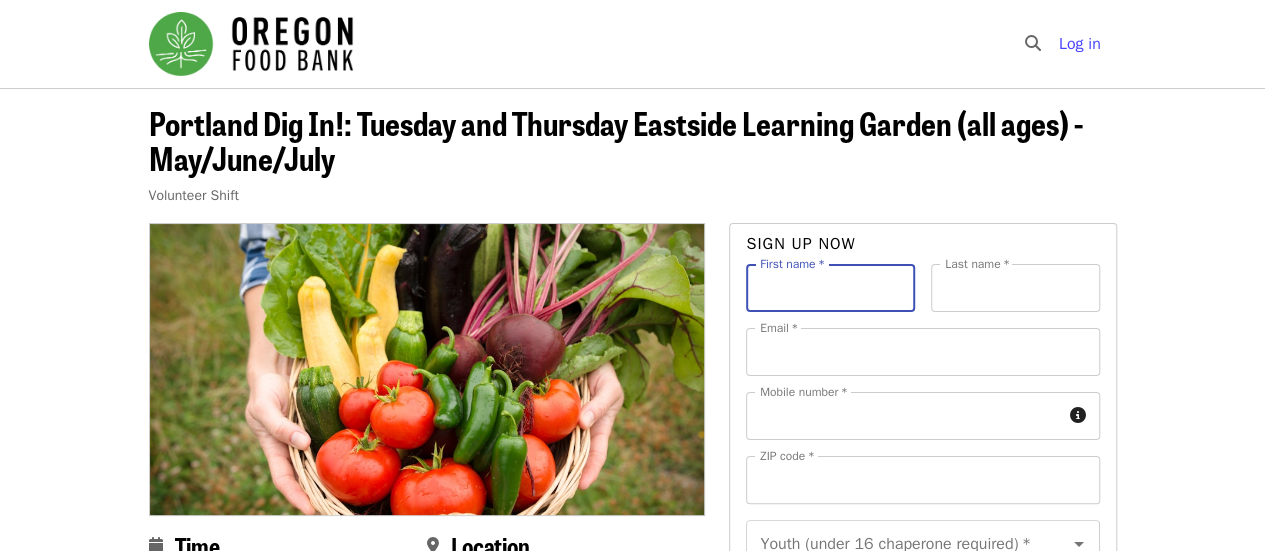 type on "******" 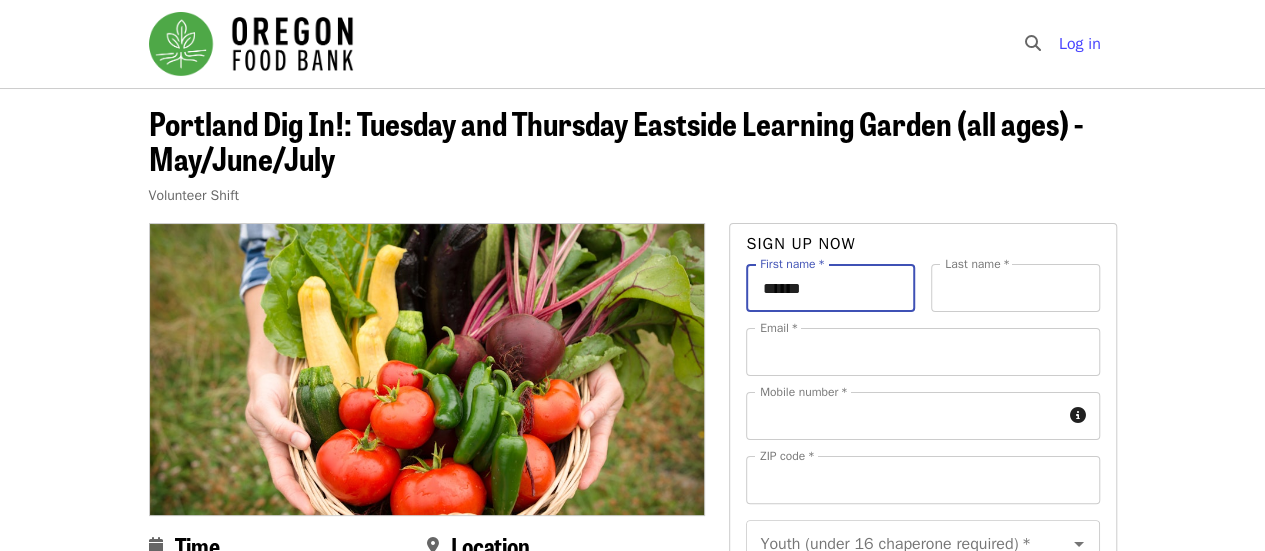type on "*******" 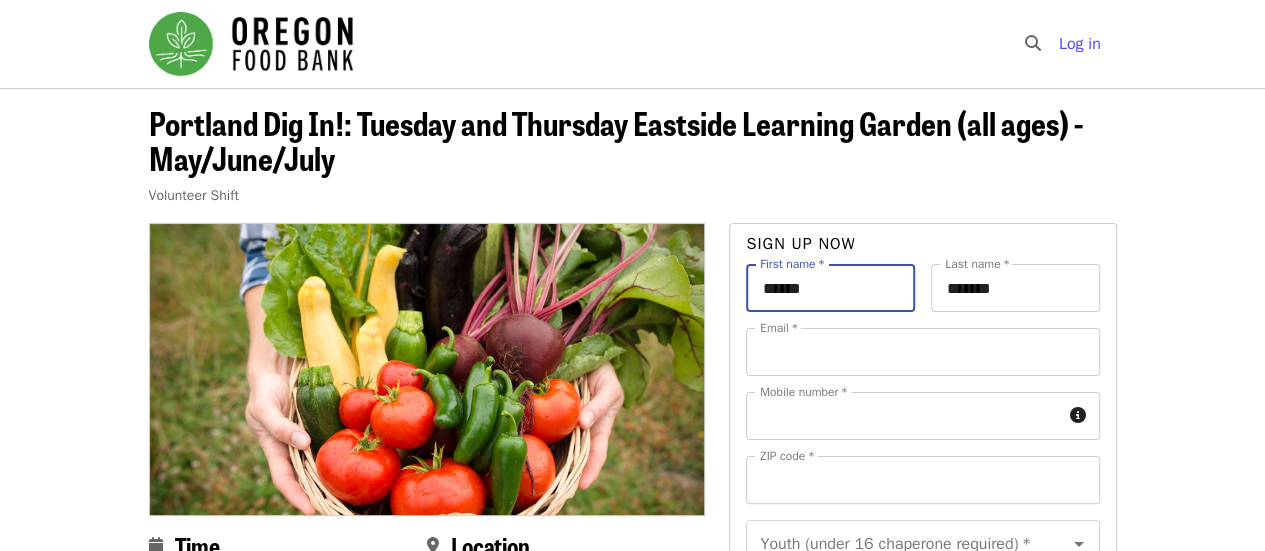 type on "**********" 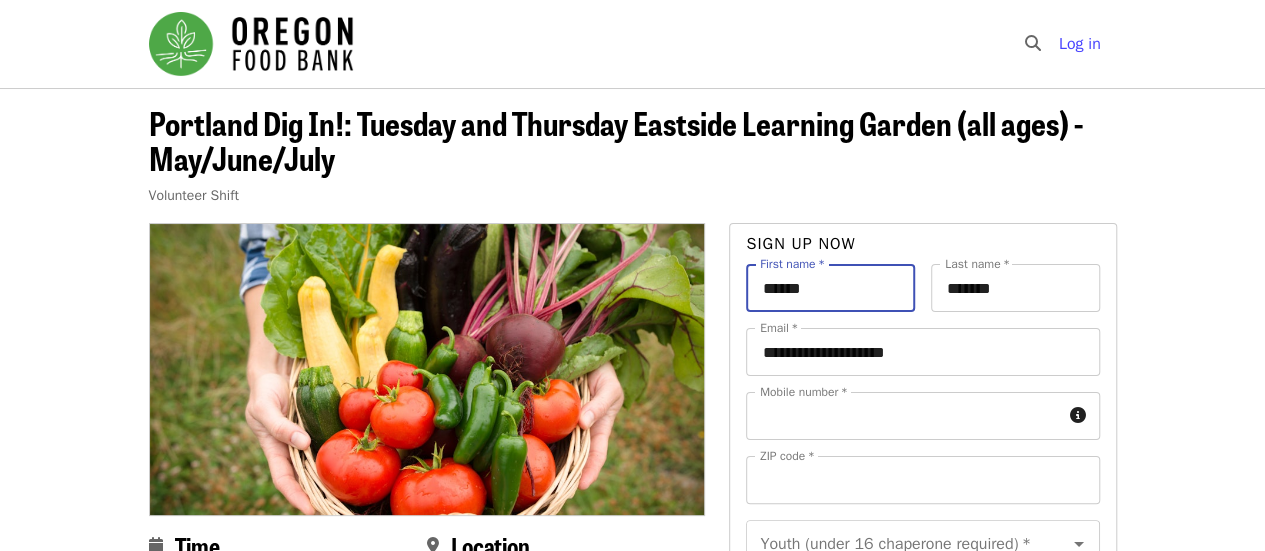 type on "**********" 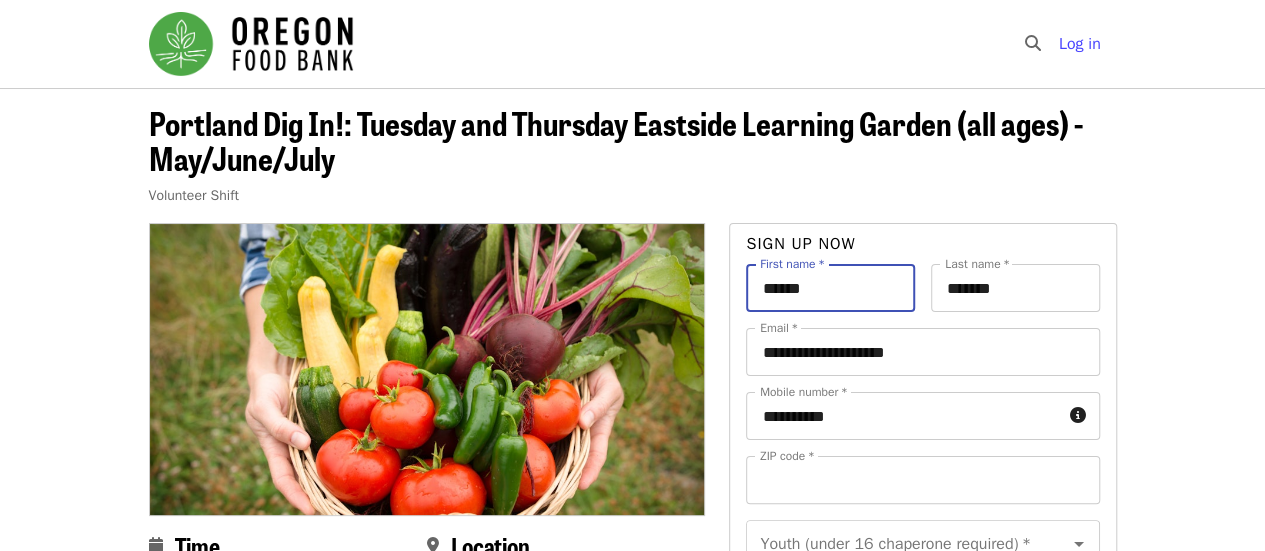 type on "*****" 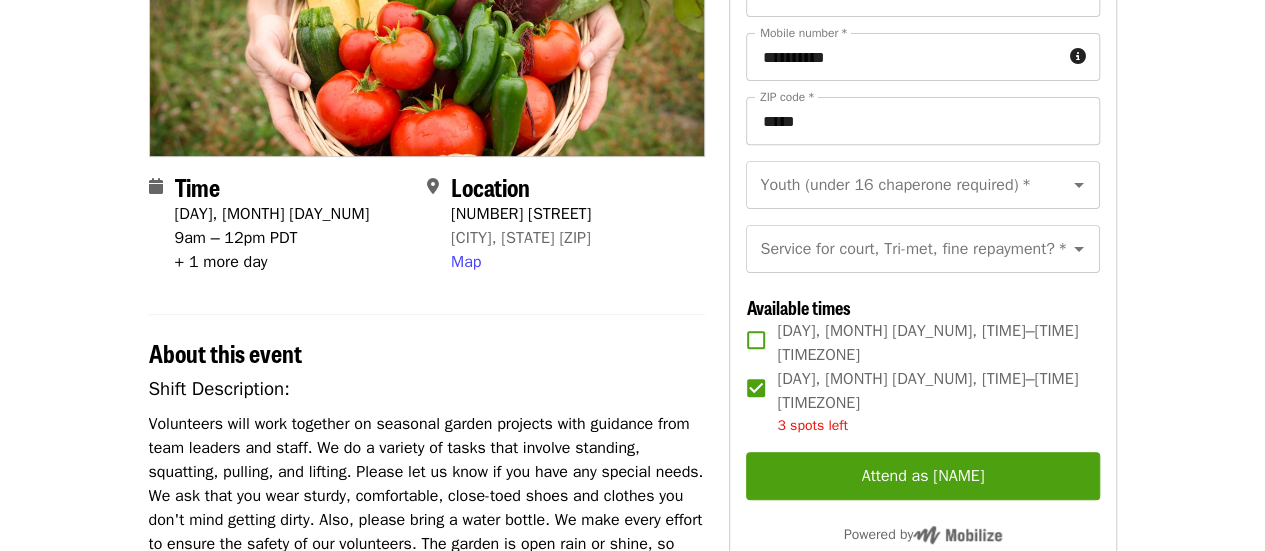 scroll, scrollTop: 400, scrollLeft: 0, axis: vertical 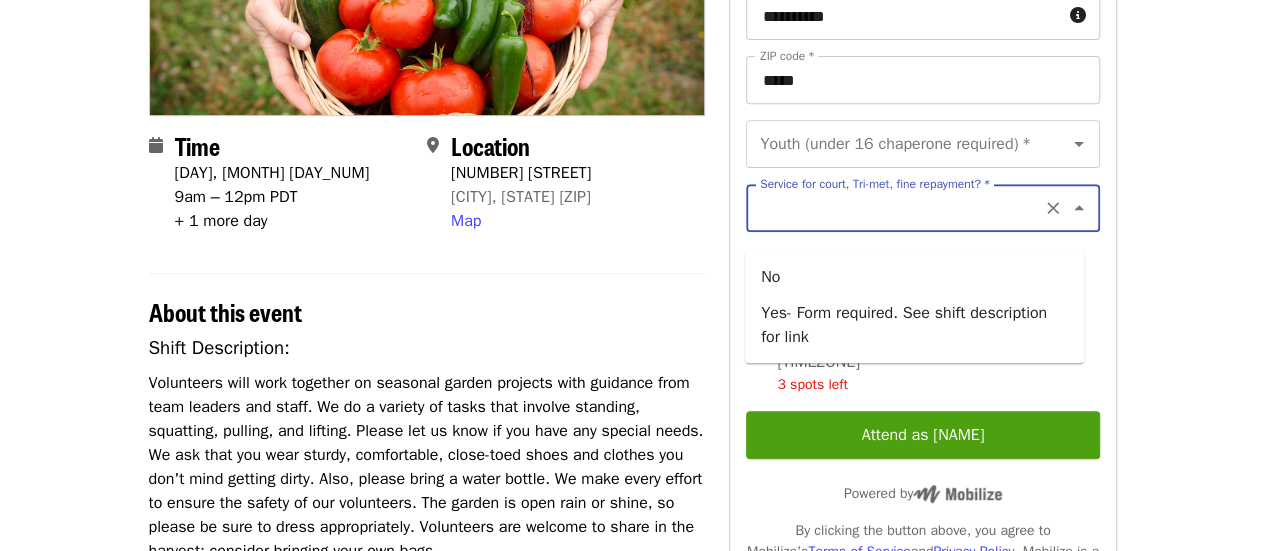 click on "Service for court, Tri-met, fine repayment?   *" at bounding box center [898, 208] 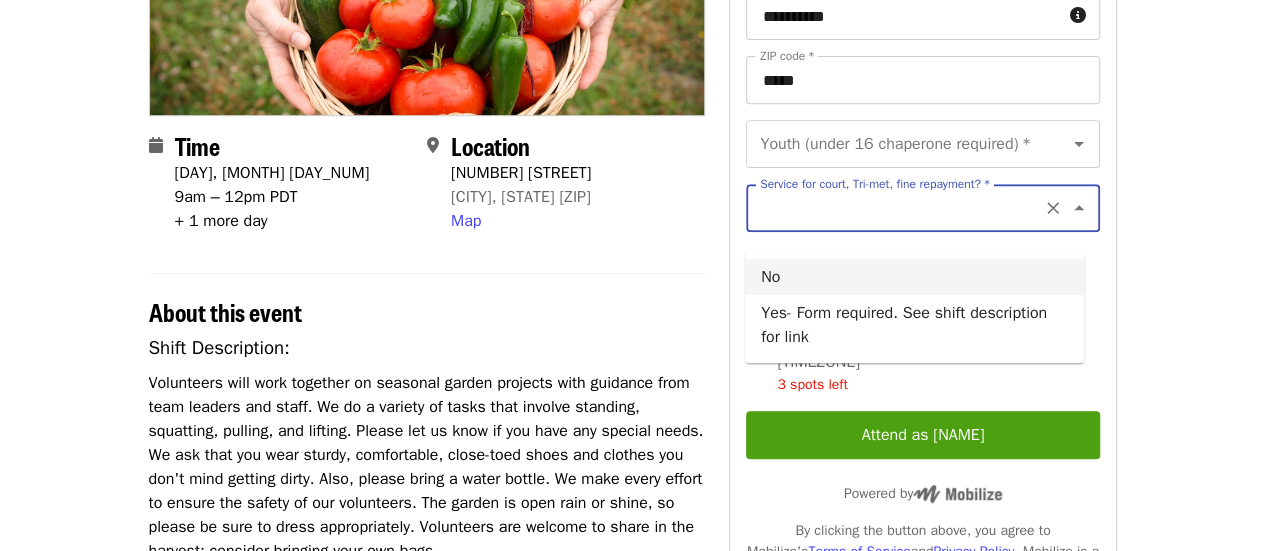 click on "No" at bounding box center (914, 277) 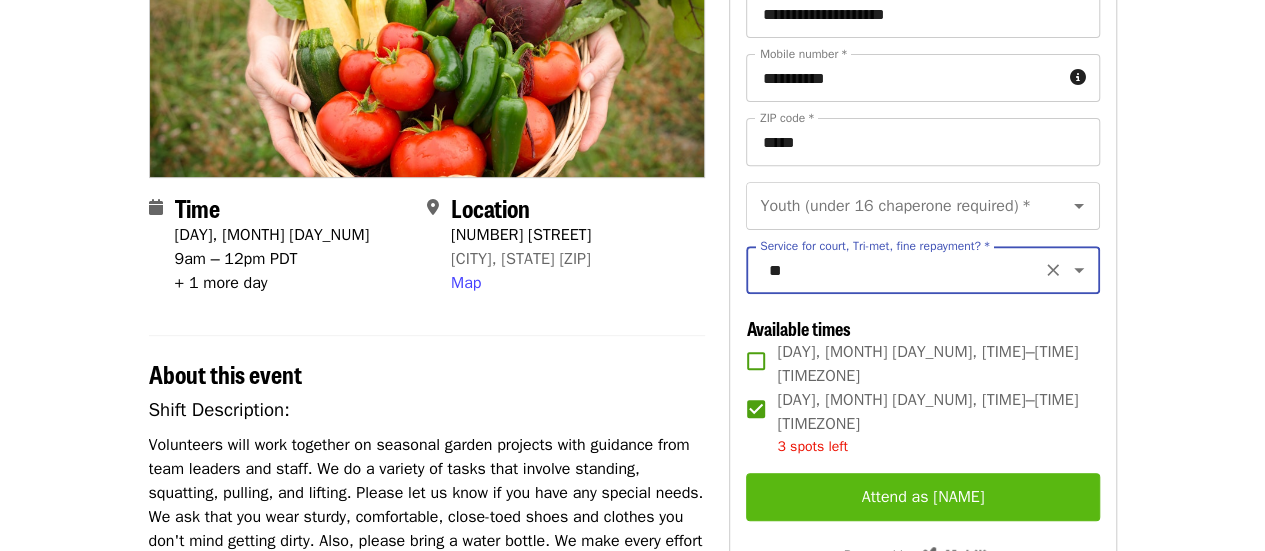 scroll, scrollTop: 0, scrollLeft: 0, axis: both 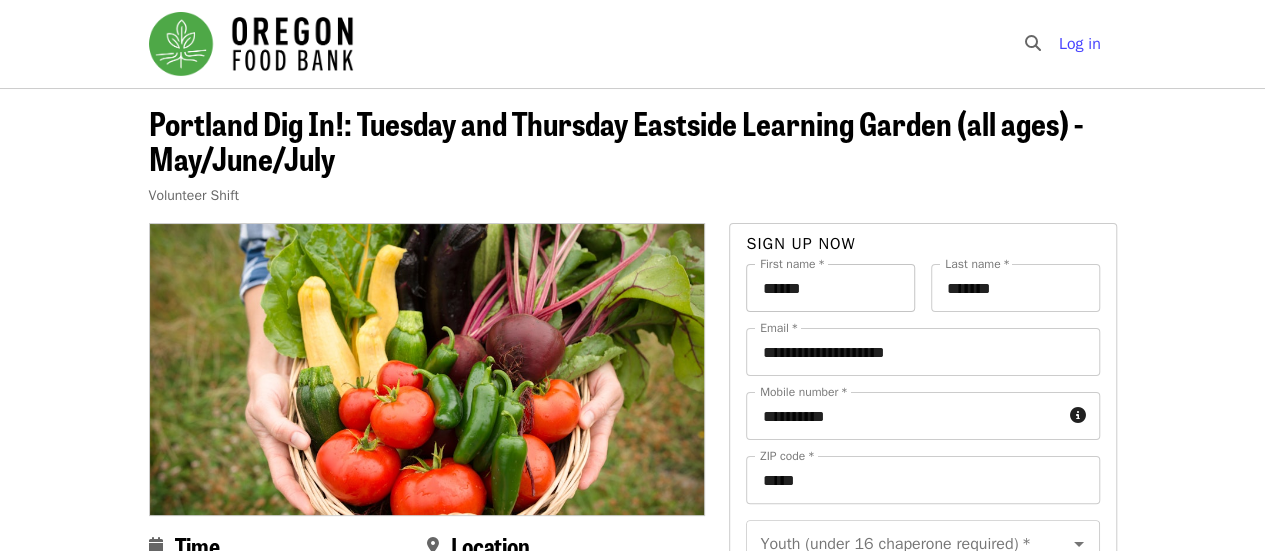 click on "******" at bounding box center (830, 288) 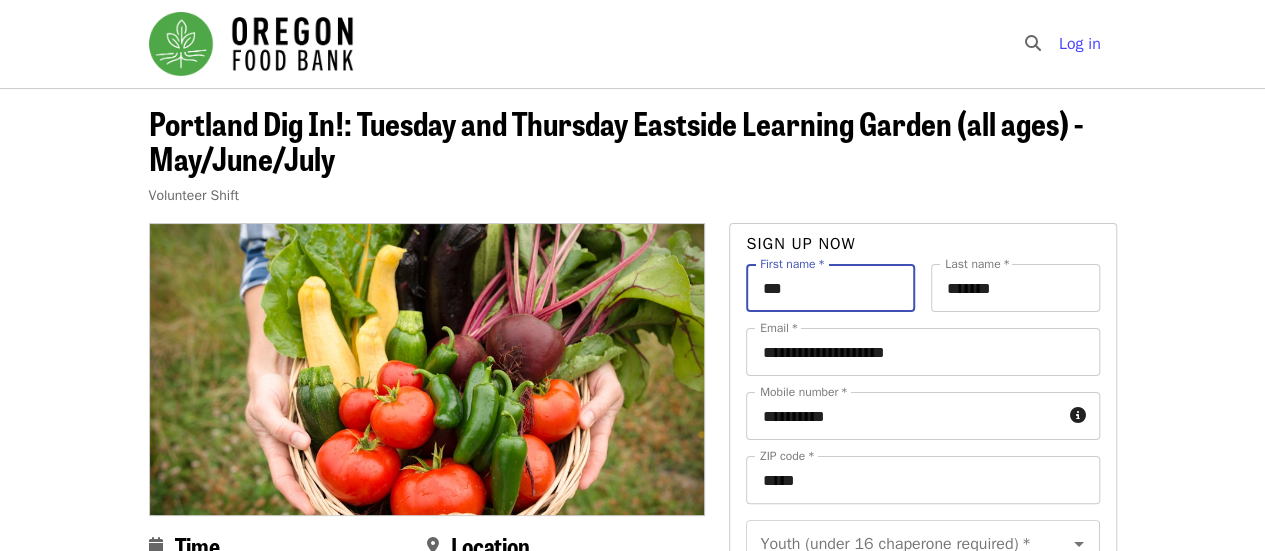 type on "***" 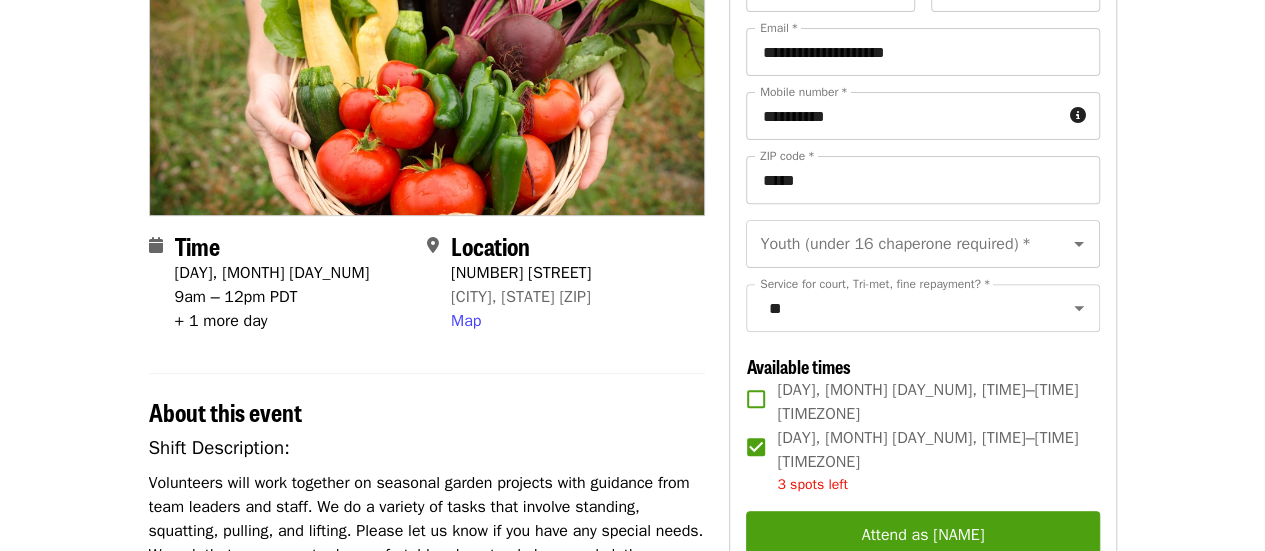 scroll, scrollTop: 600, scrollLeft: 0, axis: vertical 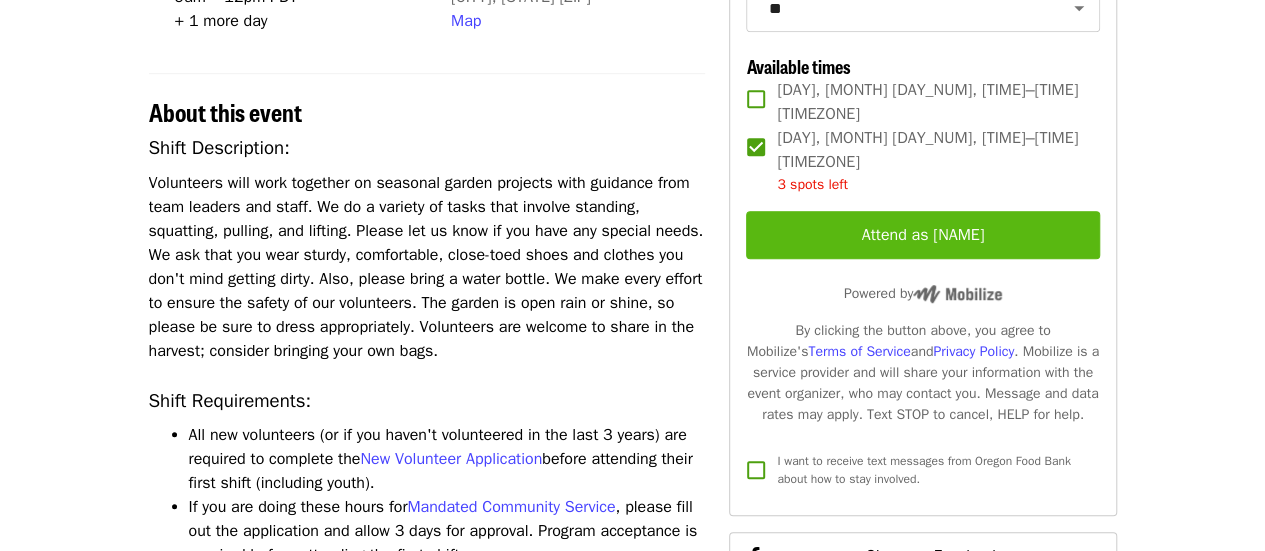 click on "Attend as ASH" at bounding box center (922, 235) 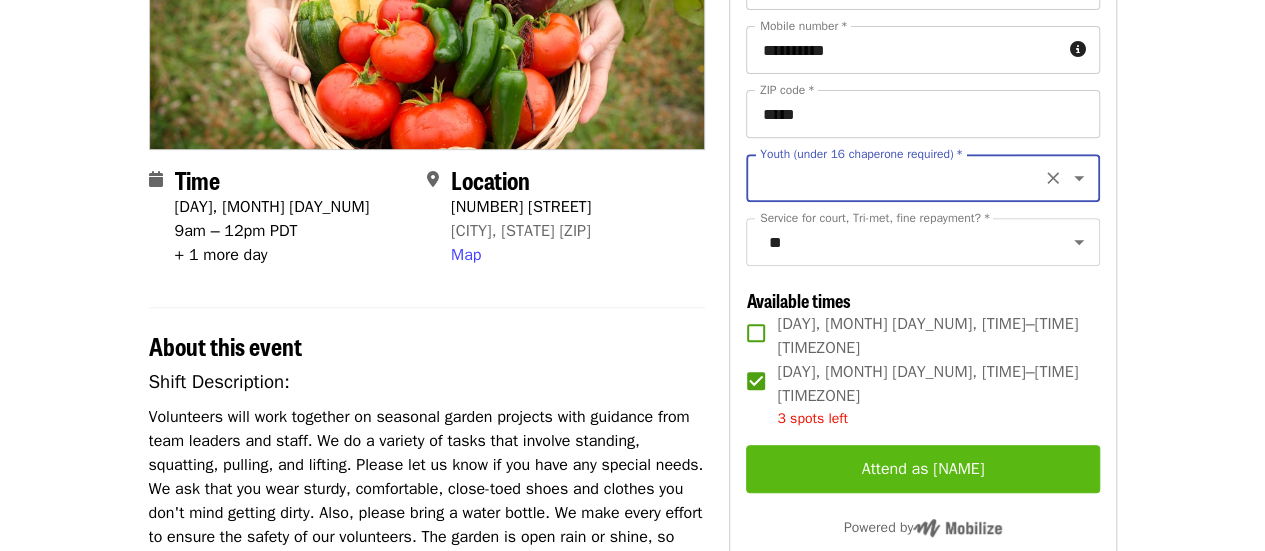 scroll, scrollTop: 324, scrollLeft: 0, axis: vertical 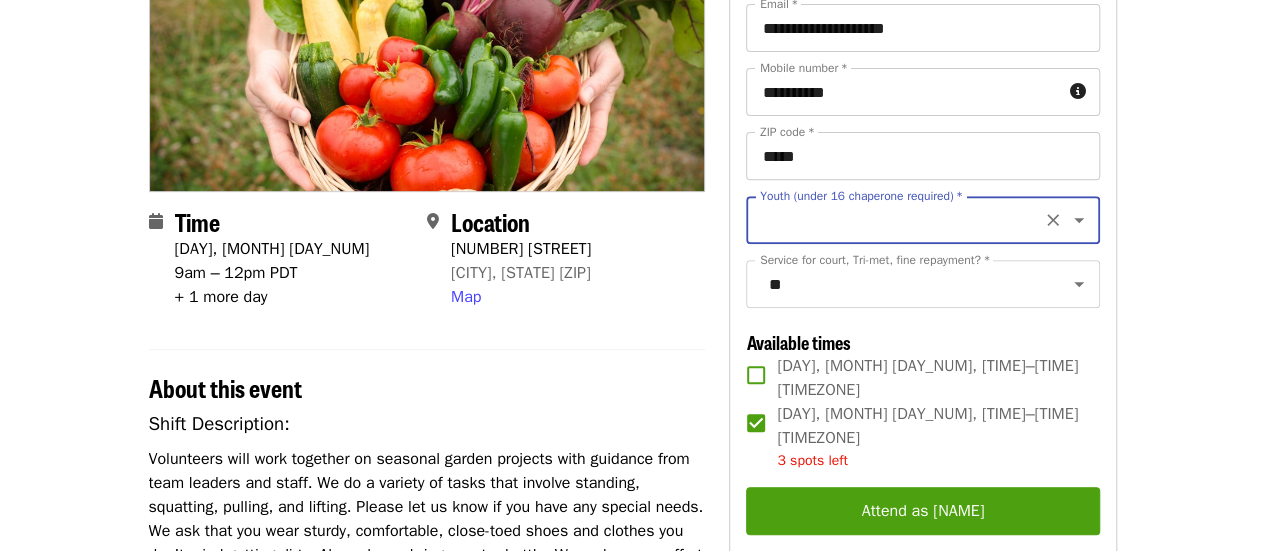 click on "Youth (under 16 chaperone required)   *" at bounding box center (898, 220) 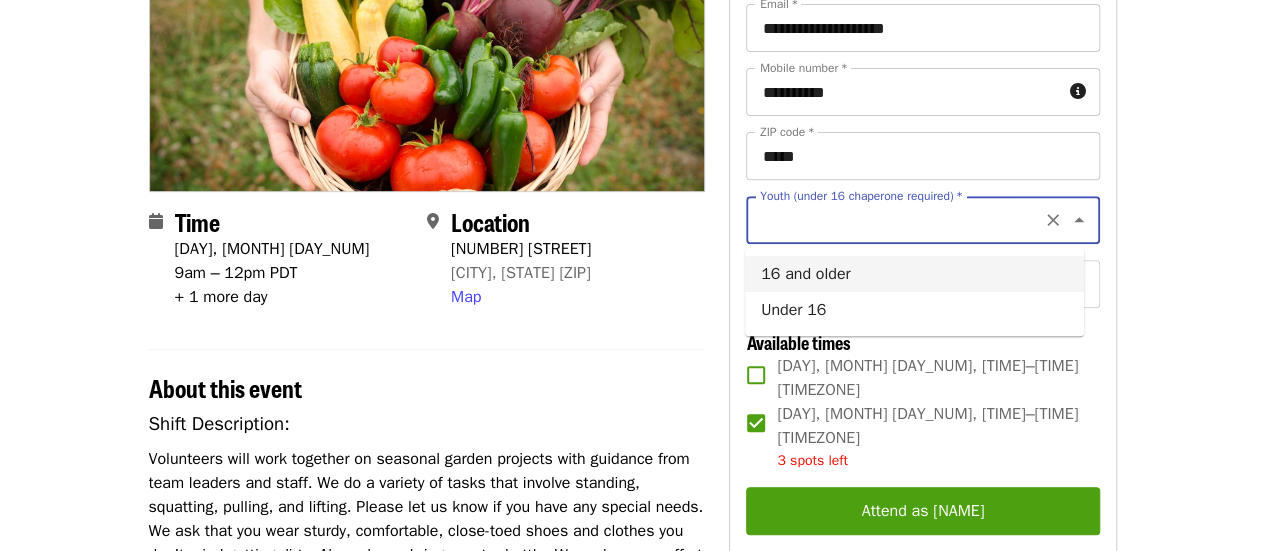 click 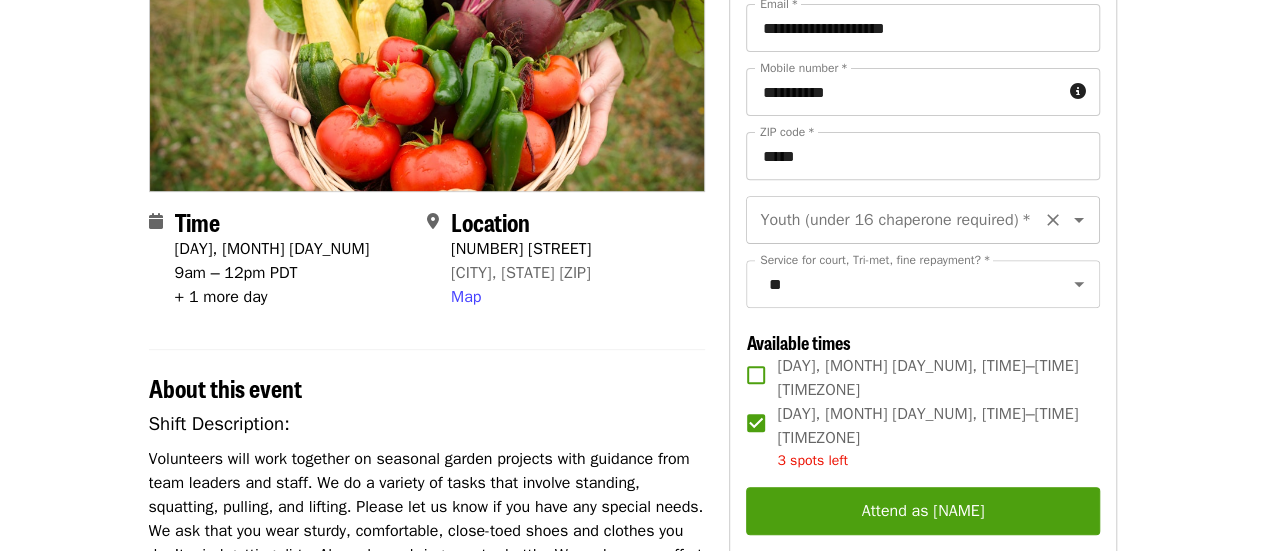 click on "Youth (under 16 chaperone required)   *" at bounding box center [898, 220] 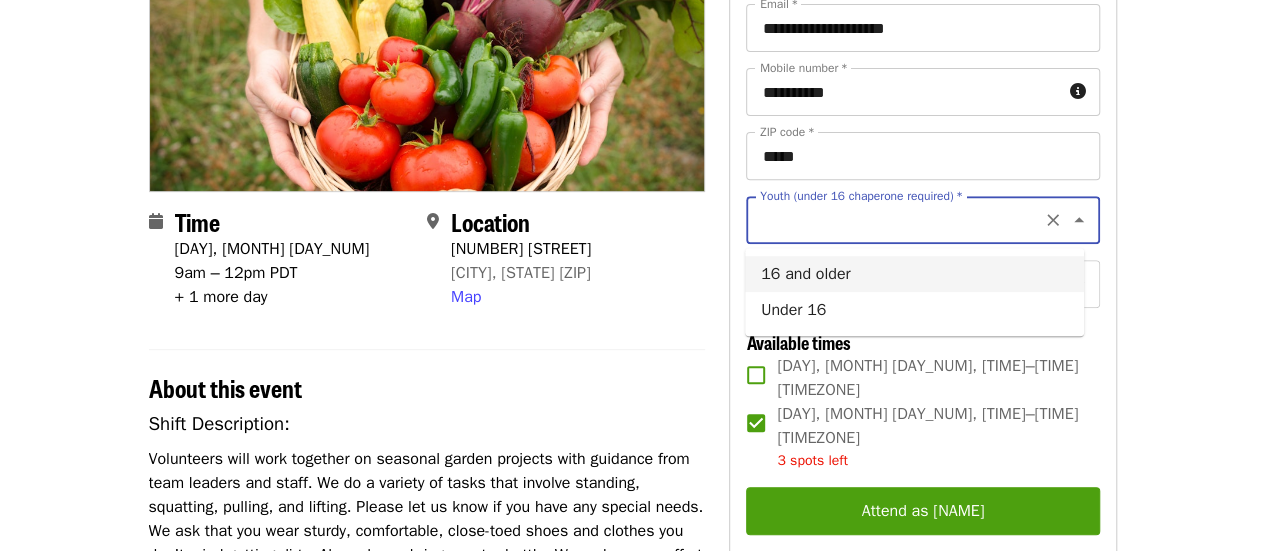 drag, startPoint x: 812, startPoint y: 264, endPoint x: 855, endPoint y: 281, distance: 46.238514 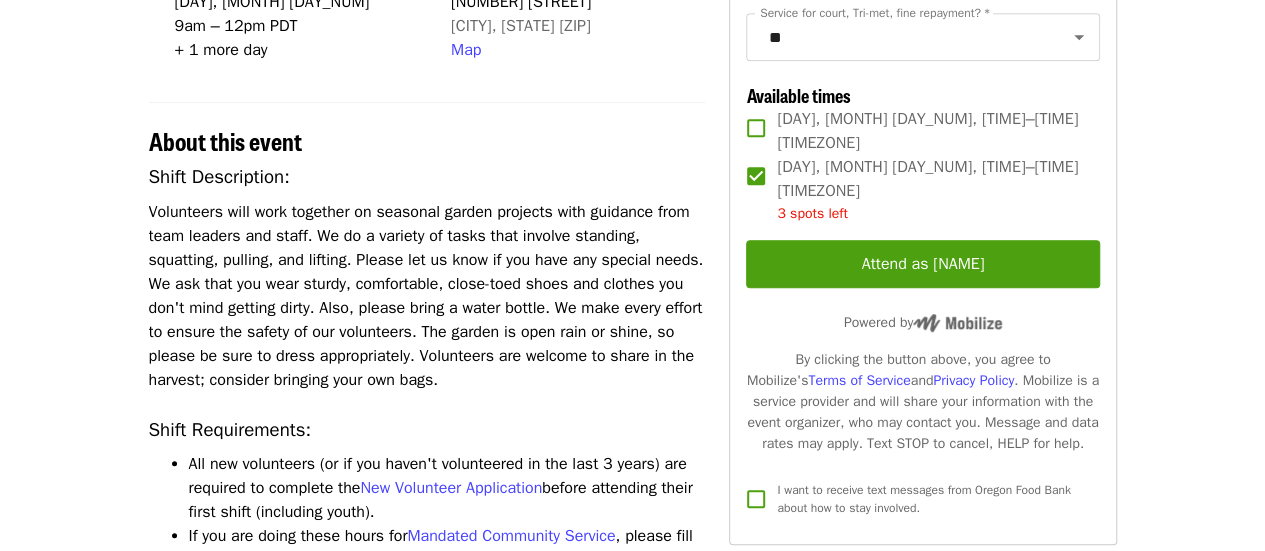 scroll, scrollTop: 624, scrollLeft: 0, axis: vertical 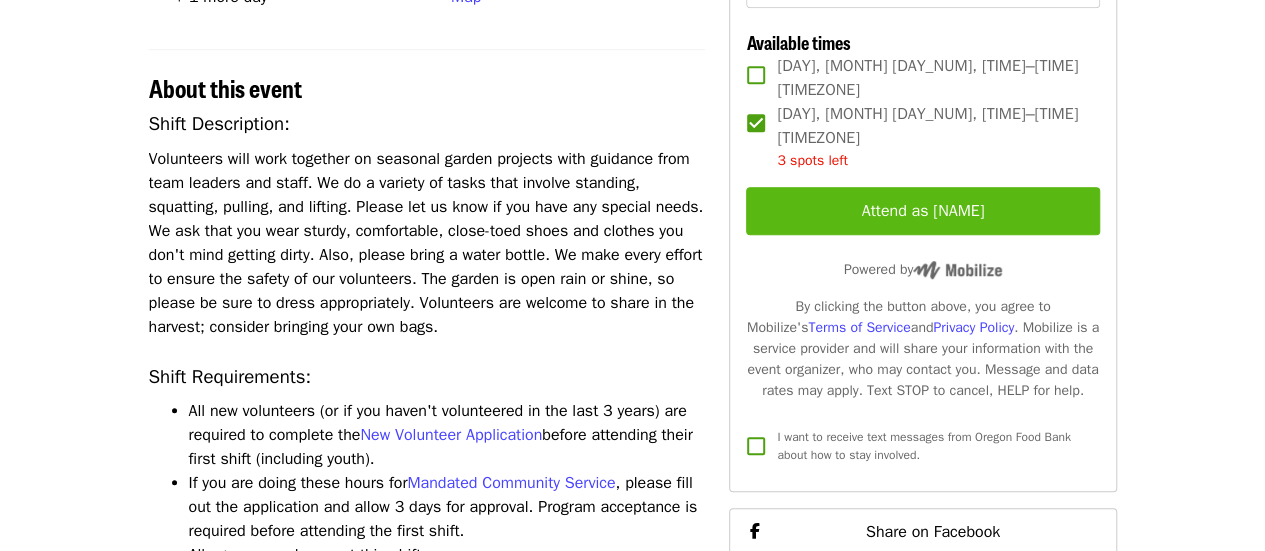 click on "Attend as ASH" at bounding box center [922, 211] 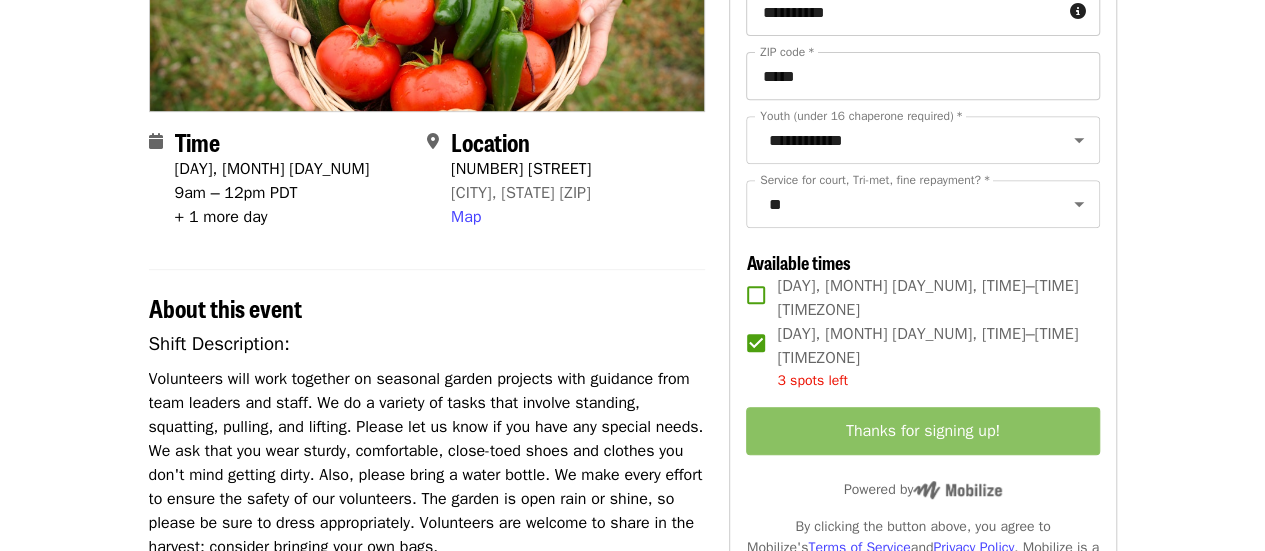 scroll, scrollTop: 424, scrollLeft: 0, axis: vertical 